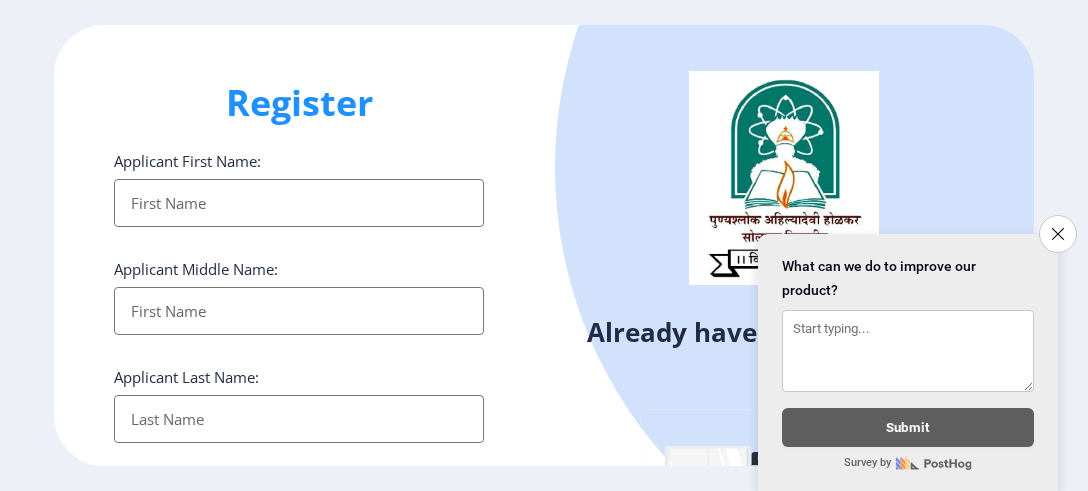 select 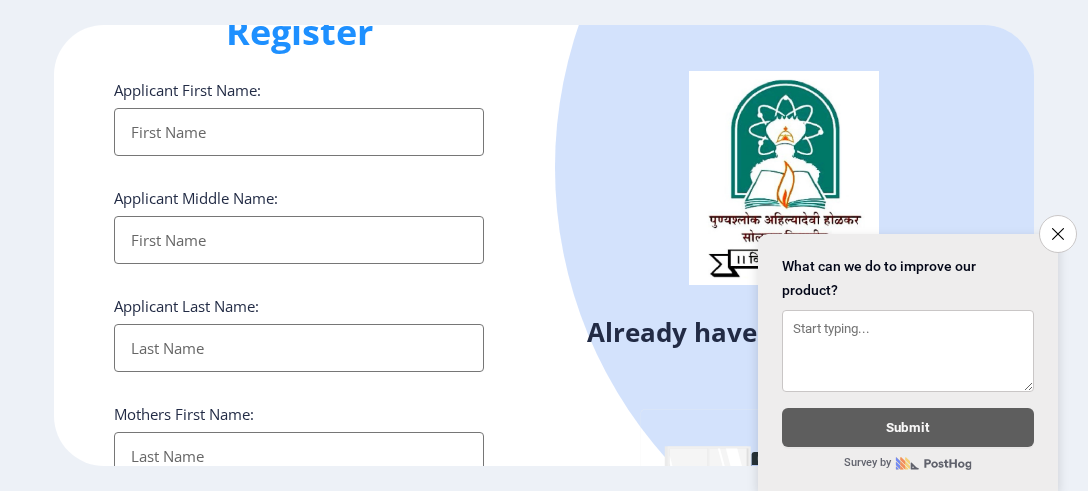 scroll, scrollTop: 120, scrollLeft: 0, axis: vertical 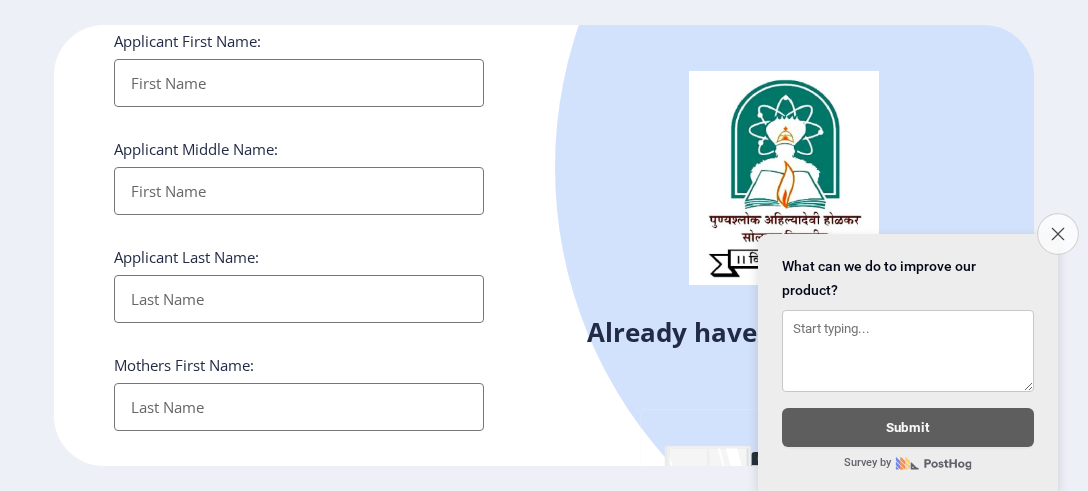 click on "Close survey" at bounding box center (1058, 234) 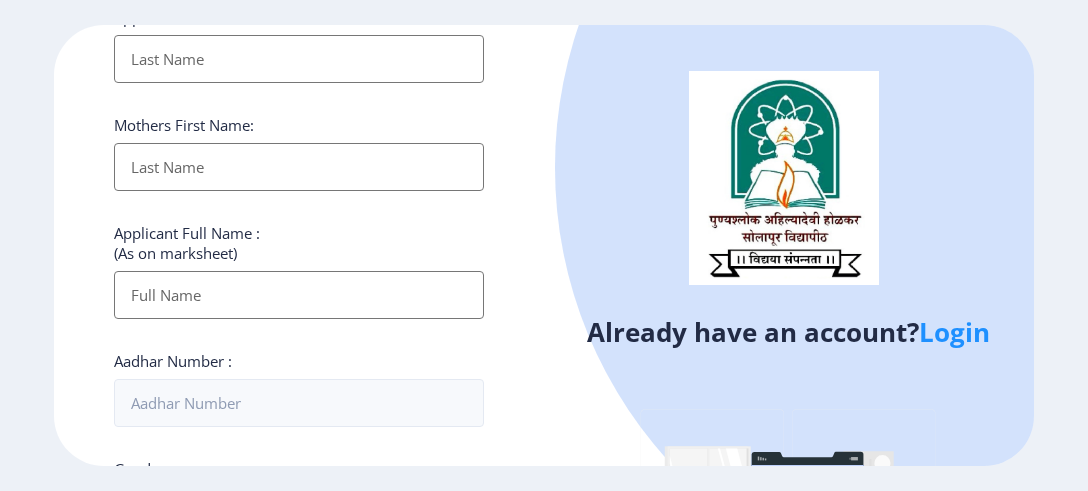 scroll, scrollTop: 0, scrollLeft: 0, axis: both 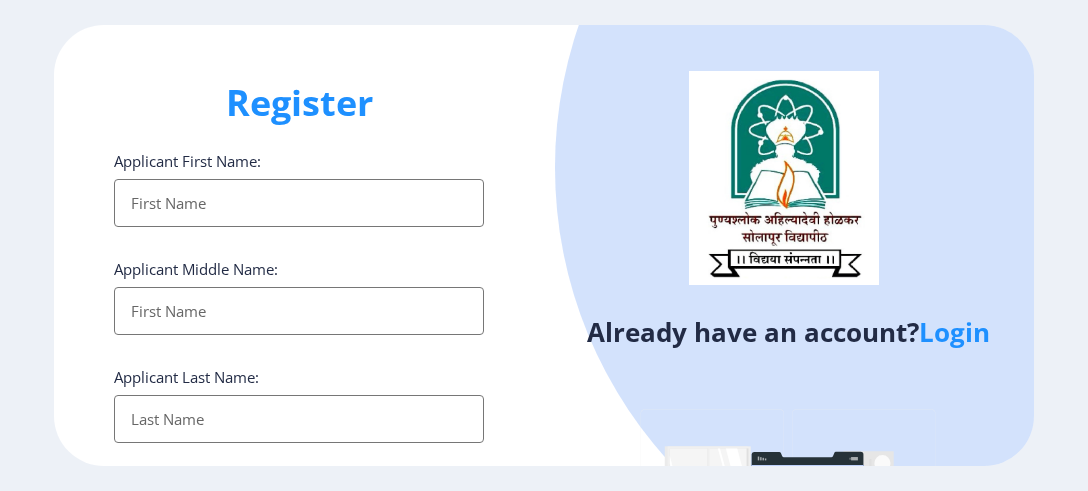 click on "Applicant First Name:" at bounding box center (299, 203) 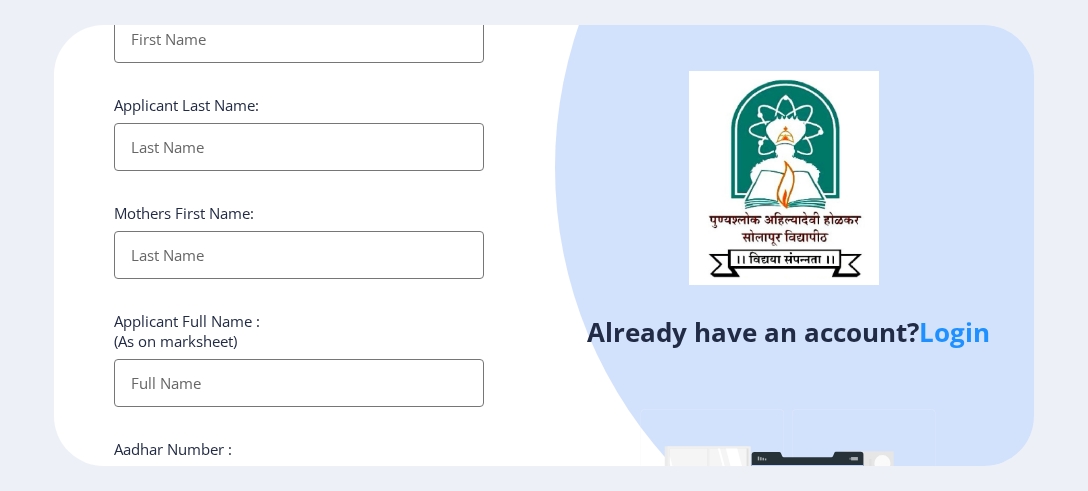 scroll, scrollTop: 0, scrollLeft: 0, axis: both 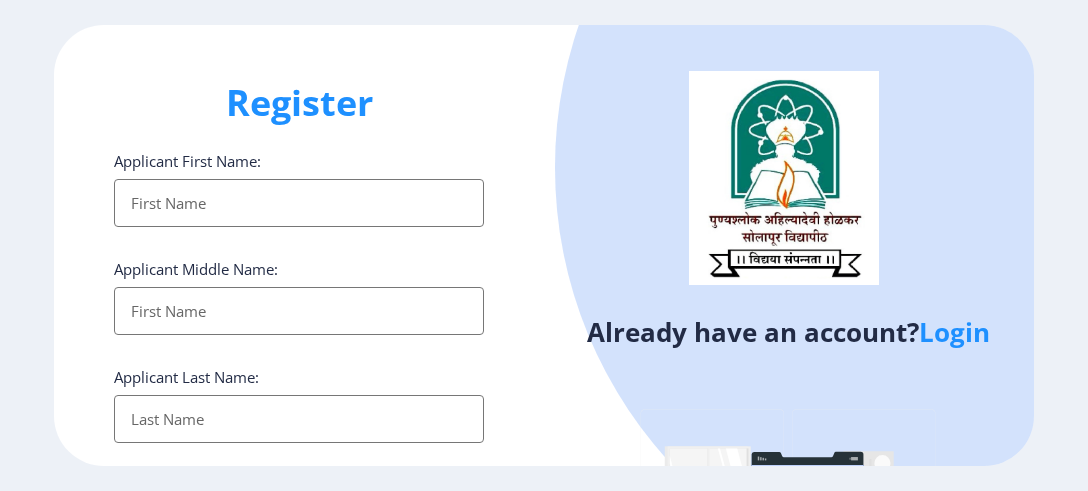click on "Applicant First Name:" at bounding box center (299, 203) 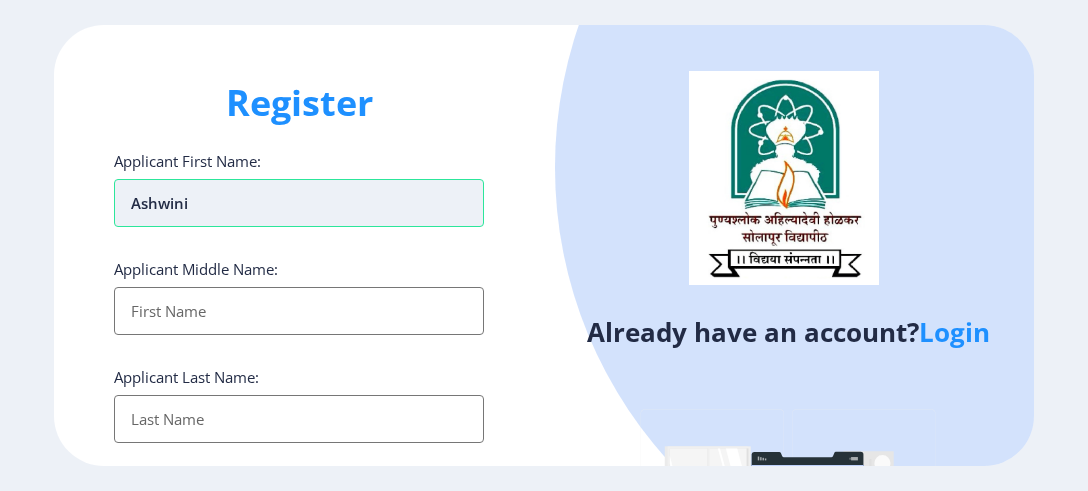 type on "ashwini" 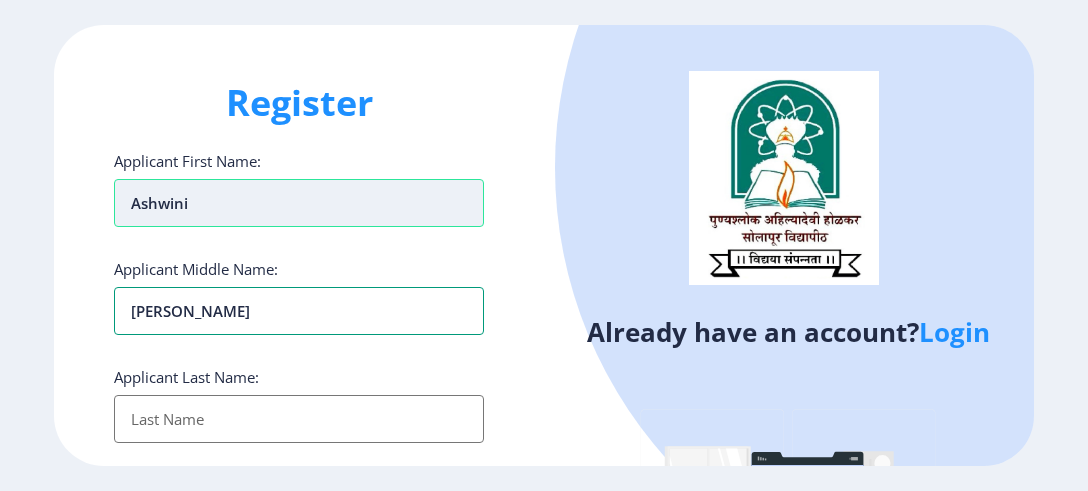 type on "[PERSON_NAME]" 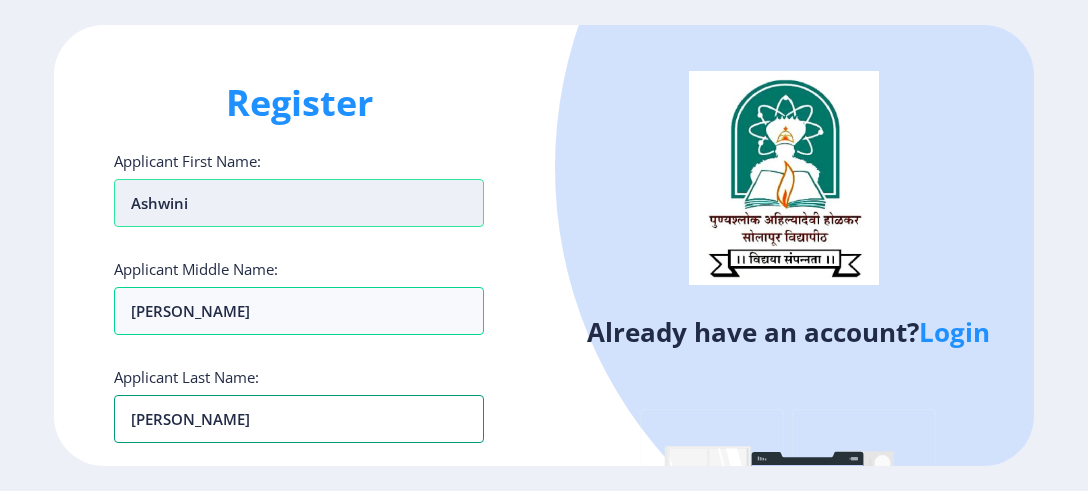 scroll, scrollTop: 360, scrollLeft: 0, axis: vertical 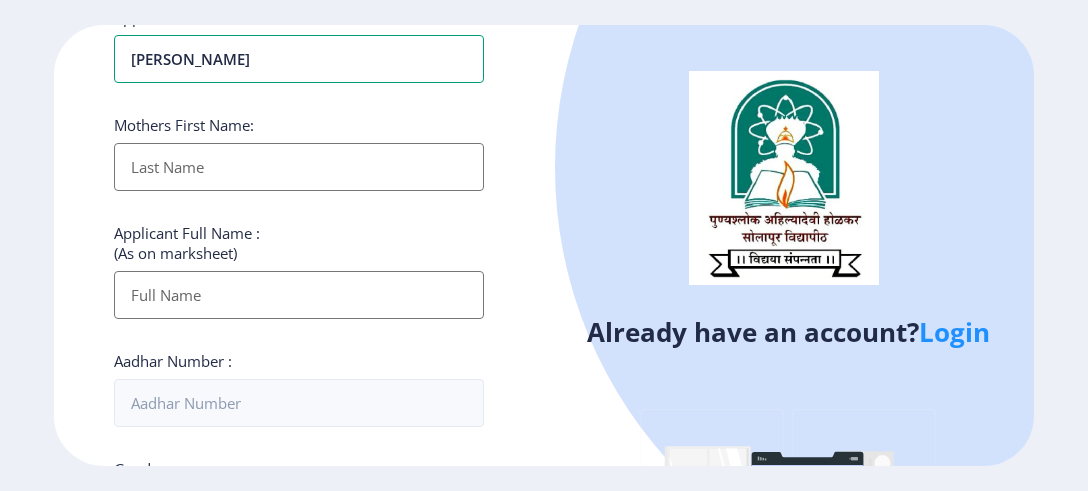 type on "[PERSON_NAME]" 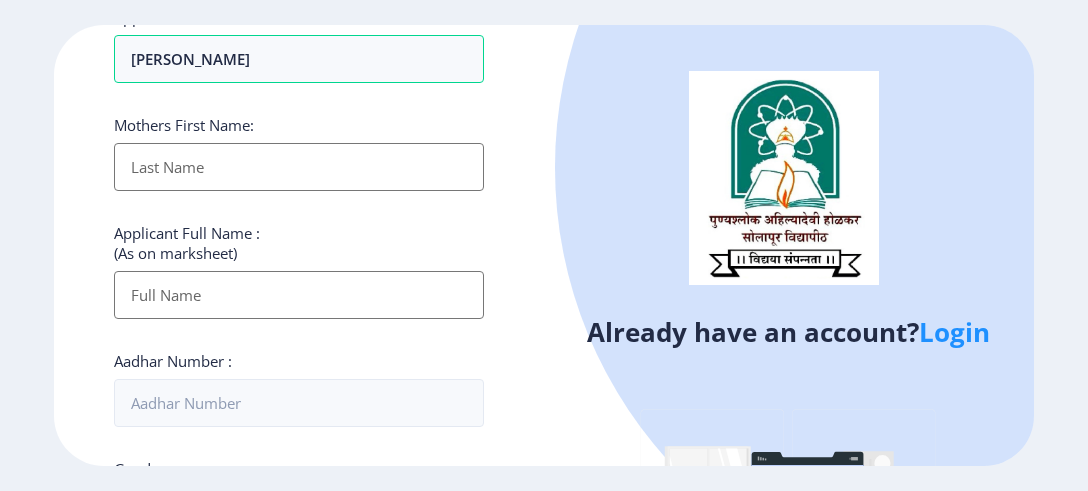 click on "Applicant First Name:" at bounding box center [299, 167] 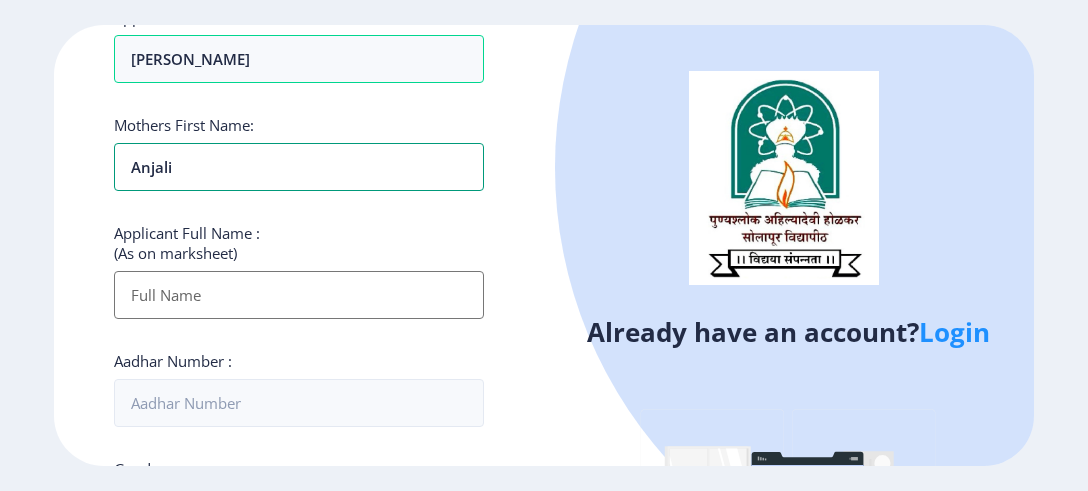 type on "anjali" 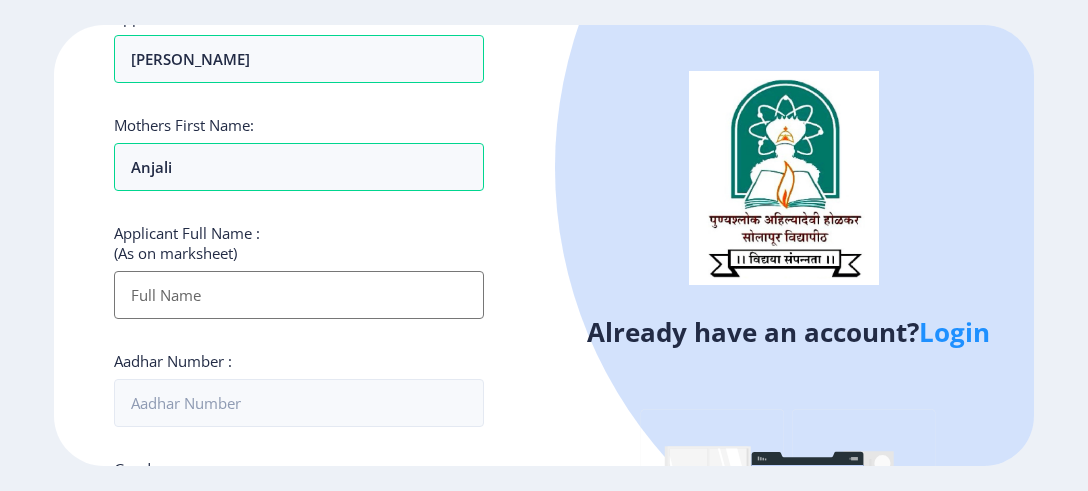 click on "Applicant First Name:" at bounding box center (299, 295) 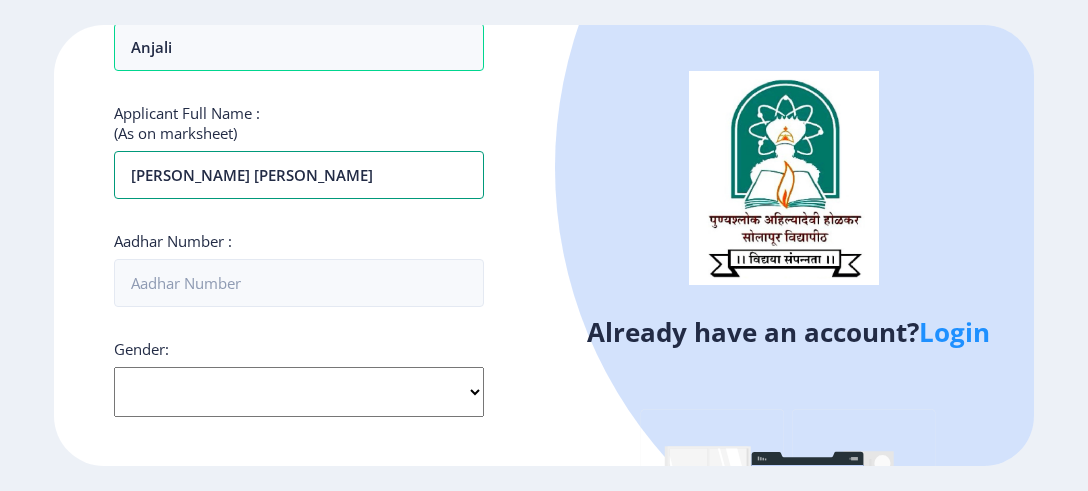 type on "[PERSON_NAME] [PERSON_NAME]" 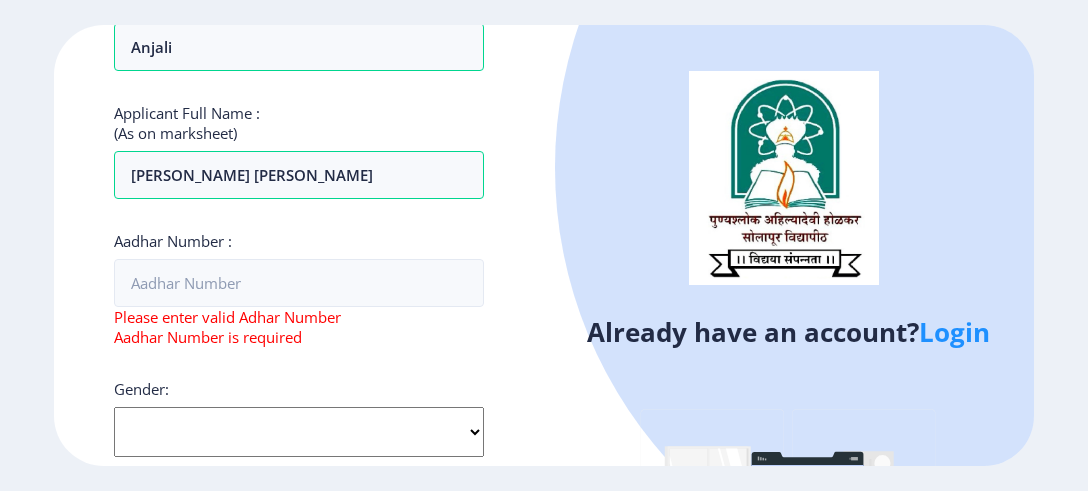 click on "Applicant First Name: ashwini Applicant Middle Name: [PERSON_NAME] Applicant Last Name: [PERSON_NAME] Mothers First Name: anjali Applicant Full Name : (As on marksheet) [PERSON_NAME] [PERSON_NAME] Aadhar Number :  Please enter valid Adhar Number Aadhar Number is required Gender: Select Gender [DEMOGRAPHIC_DATA] [DEMOGRAPHIC_DATA] Other  Country Code and Mobile number  *  +91 [GEOGRAPHIC_DATA] ([GEOGRAPHIC_DATA]) +91 [GEOGRAPHIC_DATA] (‫[GEOGRAPHIC_DATA]‬‎) +93 [GEOGRAPHIC_DATA] ([GEOGRAPHIC_DATA]) +355 [GEOGRAPHIC_DATA] (‫[GEOGRAPHIC_DATA]‬‎) +213 [US_STATE] +1 [GEOGRAPHIC_DATA] +376 [GEOGRAPHIC_DATA] +244 [GEOGRAPHIC_DATA] +1 [GEOGRAPHIC_DATA] +1 [GEOGRAPHIC_DATA] +54 [GEOGRAPHIC_DATA] ([GEOGRAPHIC_DATA]) +374 [GEOGRAPHIC_DATA] +297 [GEOGRAPHIC_DATA] +61 [GEOGRAPHIC_DATA] ([GEOGRAPHIC_DATA]) +43 [GEOGRAPHIC_DATA] ([GEOGRAPHIC_DATA]) +994 [GEOGRAPHIC_DATA] +1 [GEOGRAPHIC_DATA] (‫[GEOGRAPHIC_DATA]‬‎) +973 [GEOGRAPHIC_DATA] ([GEOGRAPHIC_DATA]) +880 [GEOGRAPHIC_DATA] +1 [GEOGRAPHIC_DATA] ([GEOGRAPHIC_DATA]) +375 [GEOGRAPHIC_DATA] ([GEOGRAPHIC_DATA]) +32 [GEOGRAPHIC_DATA] +501 [GEOGRAPHIC_DATA] ([GEOGRAPHIC_DATA]) +229 [GEOGRAPHIC_DATA] +1 [GEOGRAPHIC_DATA] (འབྲུག) +975 [GEOGRAPHIC_DATA] +591 [GEOGRAPHIC_DATA] ([GEOGRAPHIC_DATA]) +387 [GEOGRAPHIC_DATA] +267 [GEOGRAPHIC_DATA] ([GEOGRAPHIC_DATA]) +55 +1" 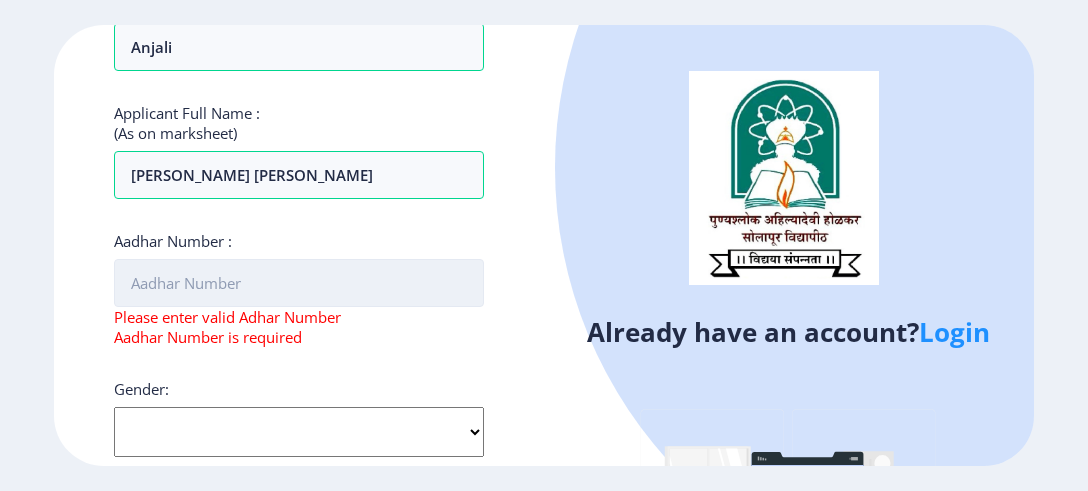 click on "Aadhar Number :" at bounding box center [299, 283] 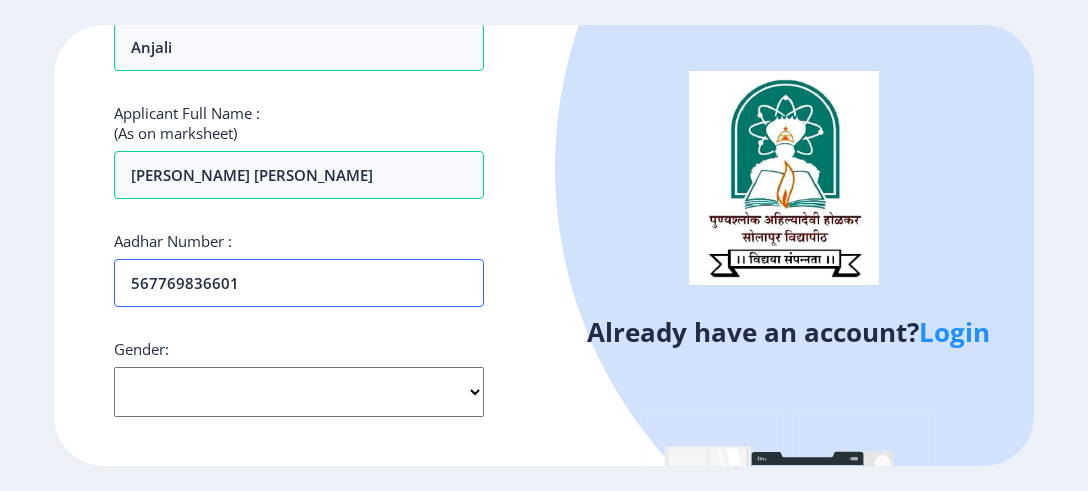 type on "567769836601" 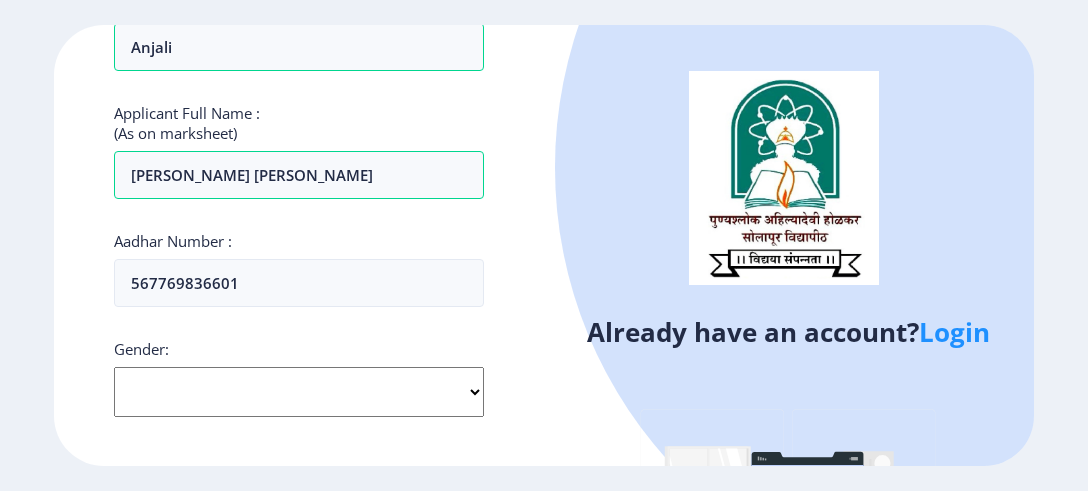 select on "[DEMOGRAPHIC_DATA]" 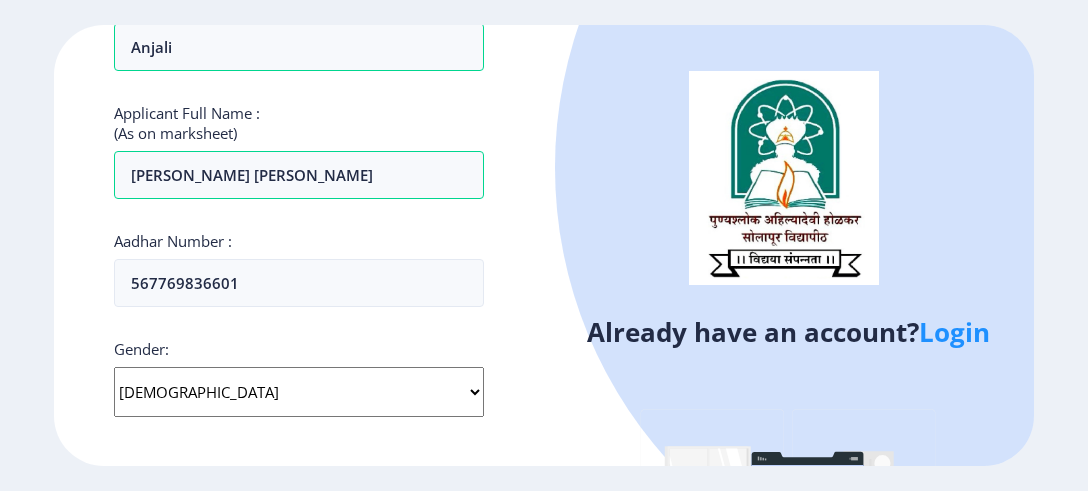 click on "[DEMOGRAPHIC_DATA]" 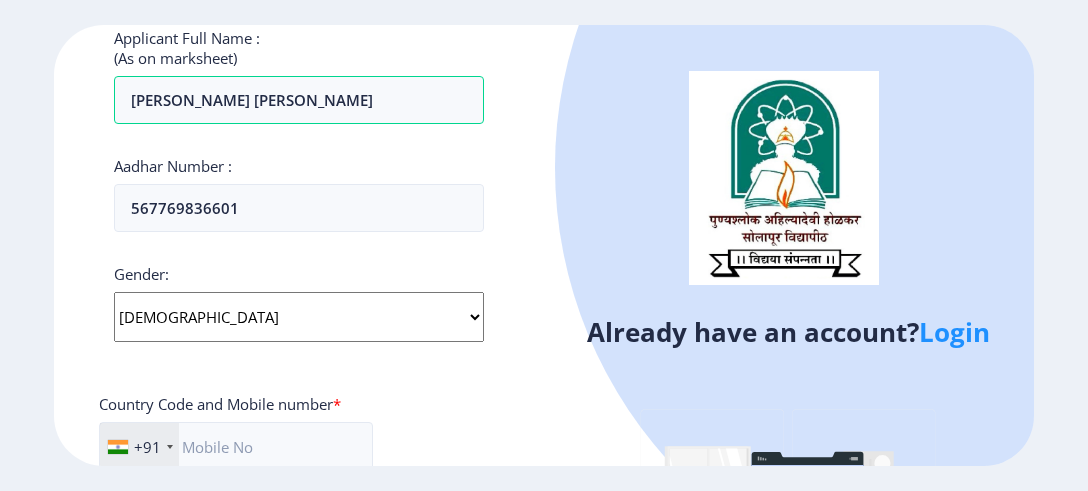 scroll, scrollTop: 600, scrollLeft: 0, axis: vertical 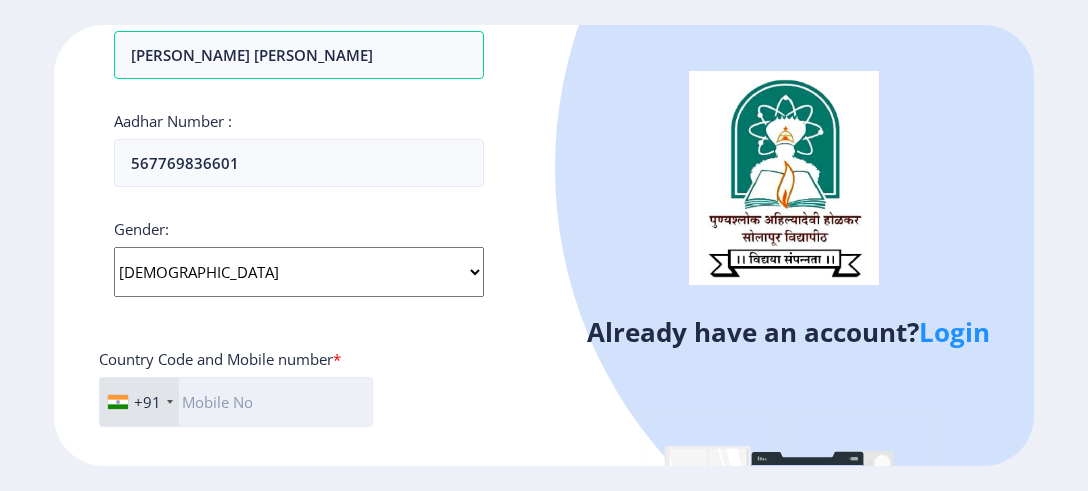 click 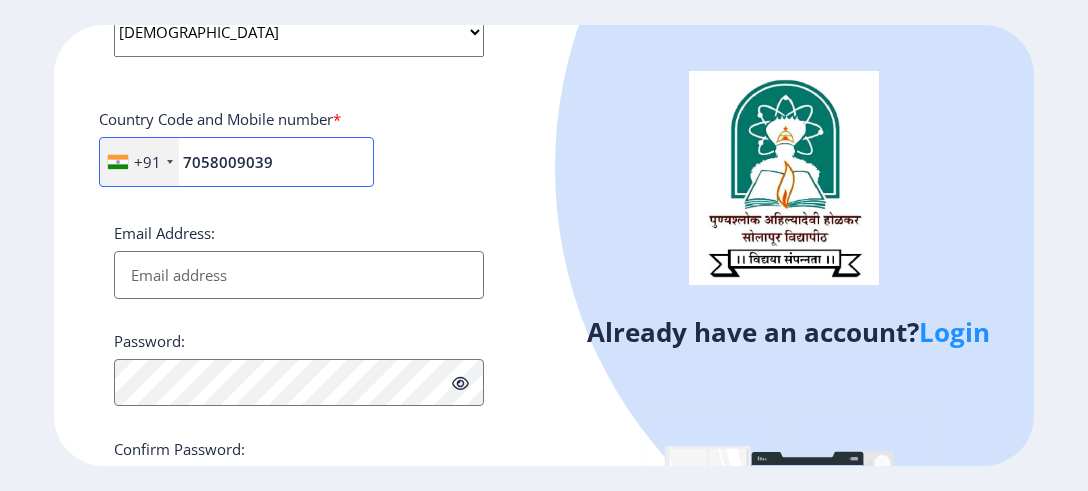 scroll, scrollTop: 948, scrollLeft: 0, axis: vertical 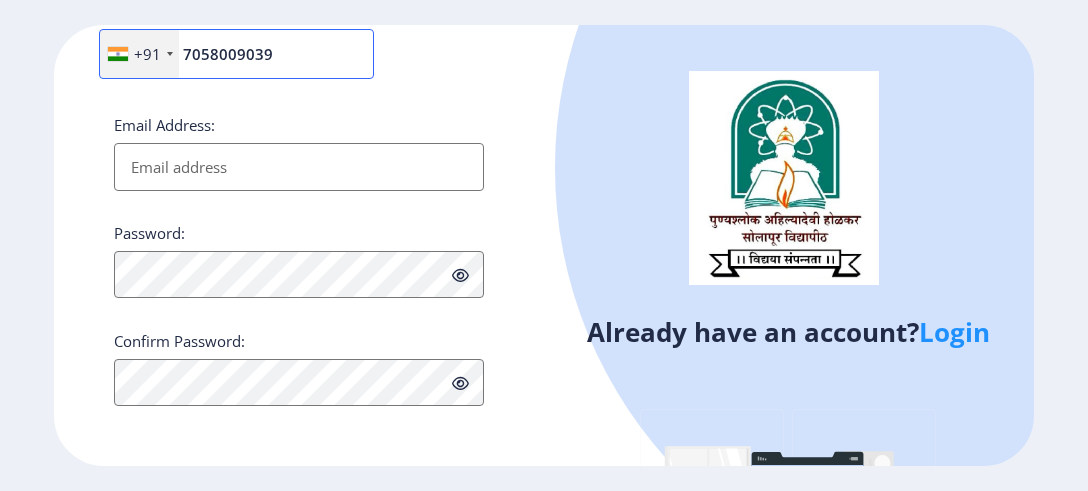 type on "7058009039" 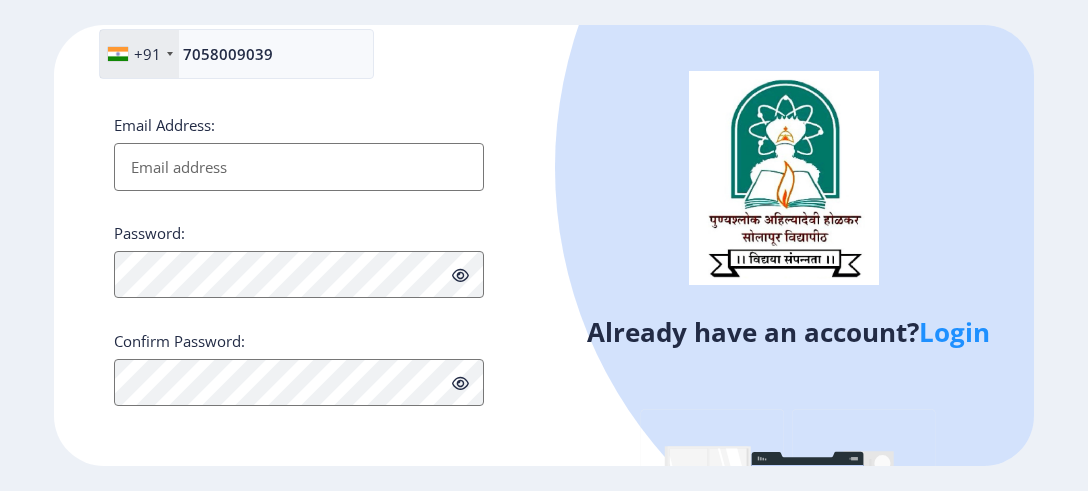 click on "Email Address:" at bounding box center (299, 167) 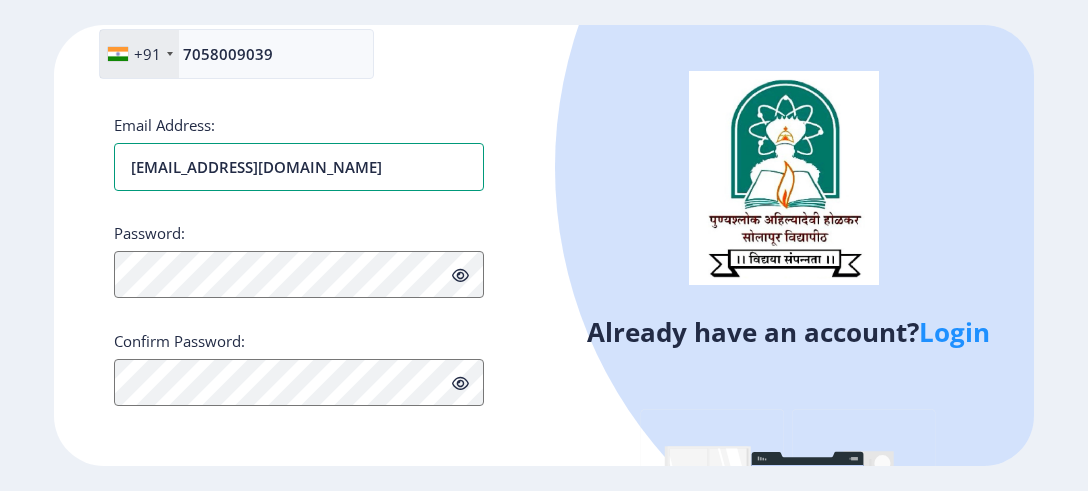 type on "[EMAIL_ADDRESS][DOMAIN_NAME]" 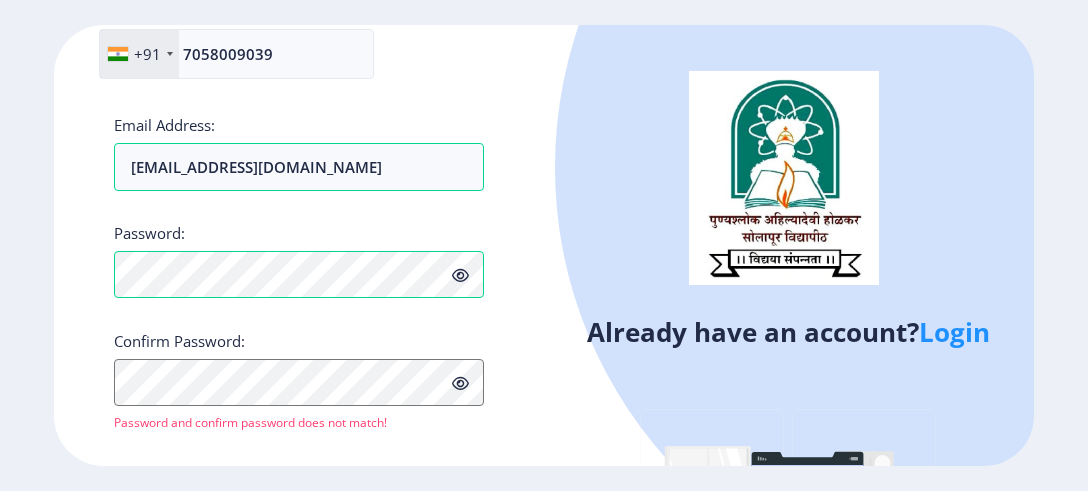 click 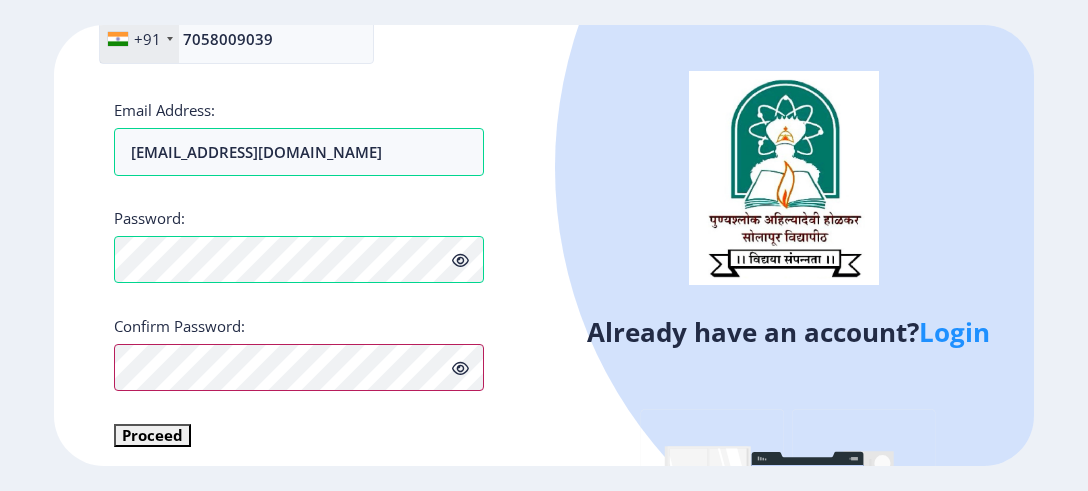 scroll, scrollTop: 971, scrollLeft: 0, axis: vertical 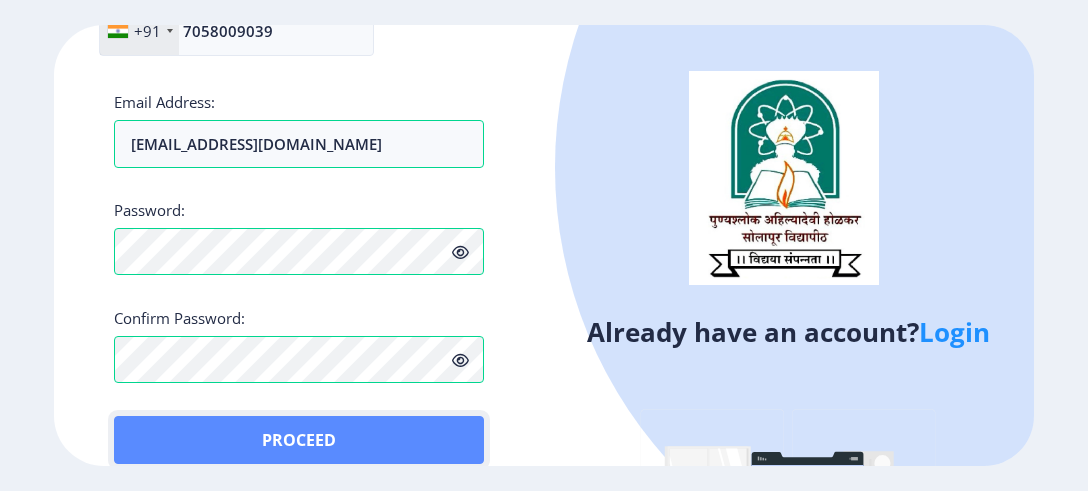 click on "Proceed" 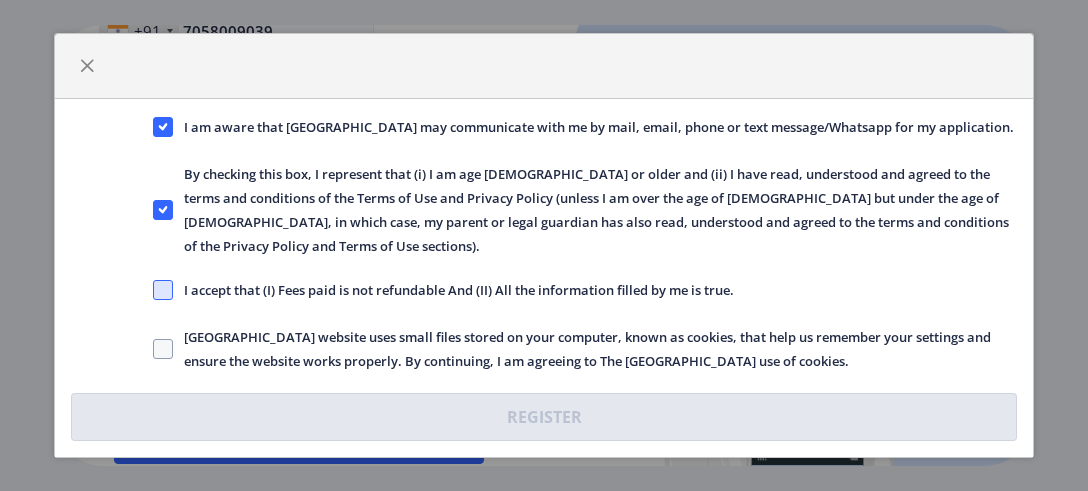 click 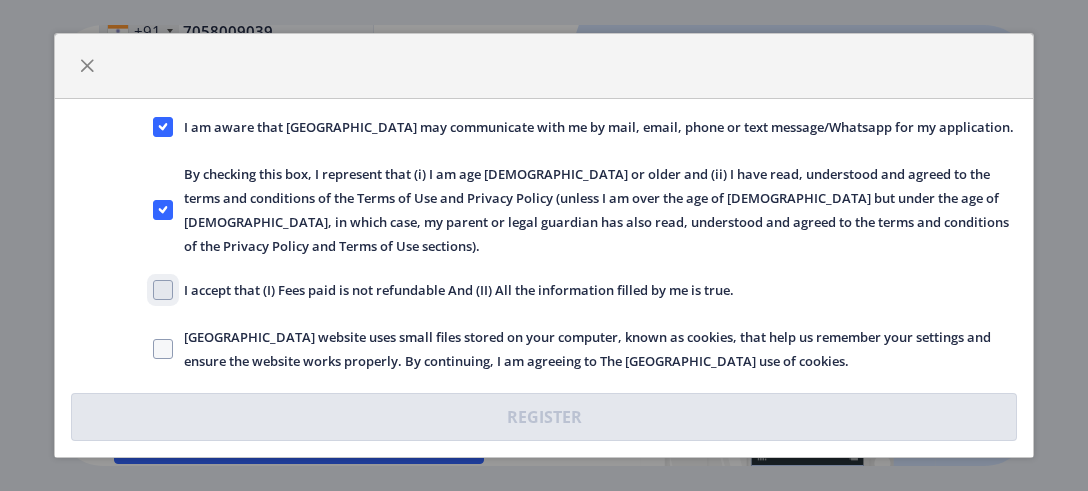 click on "I accept that (I) Fees paid is not refundable And (II) All the information filled by me is true." 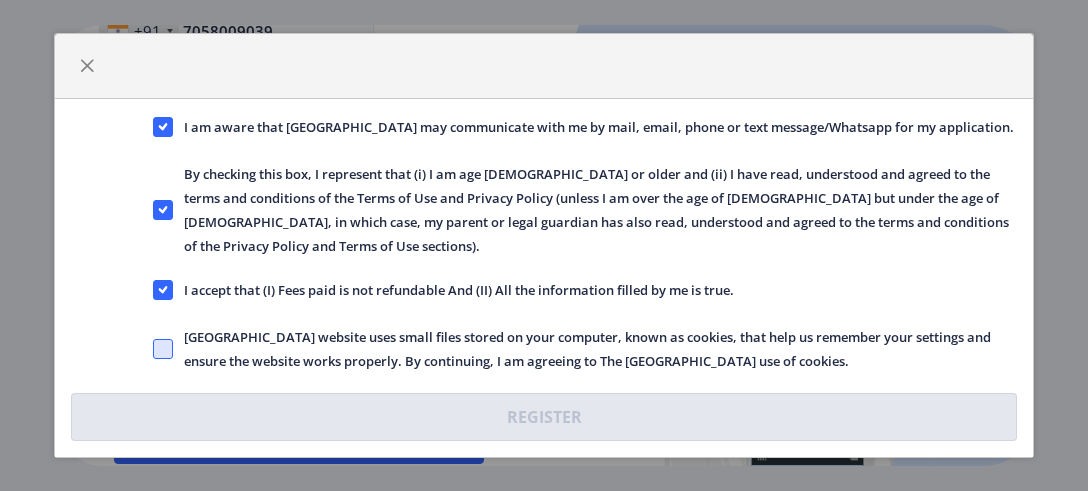 click 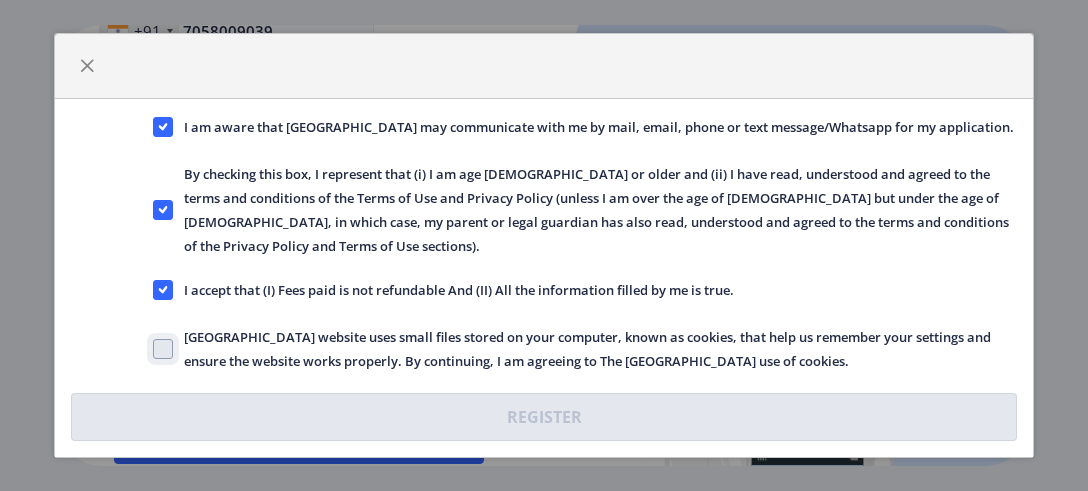 checkbox on "true" 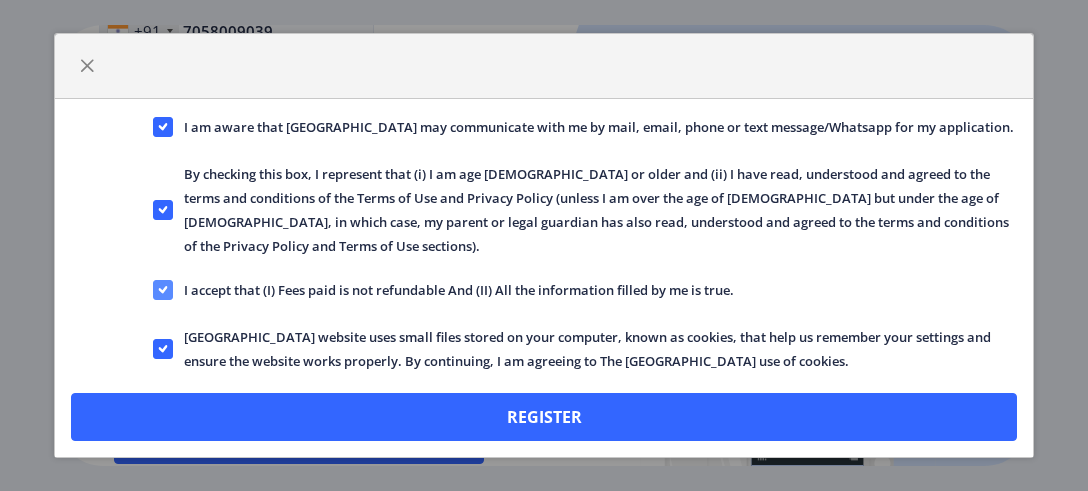 click 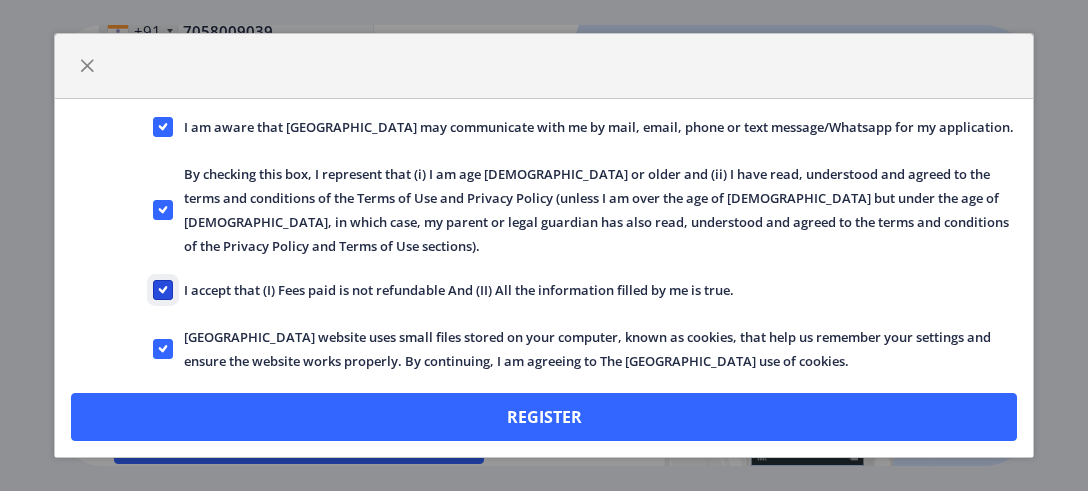 click on "I accept that (I) Fees paid is not refundable And (II) All the information filled by me is true." 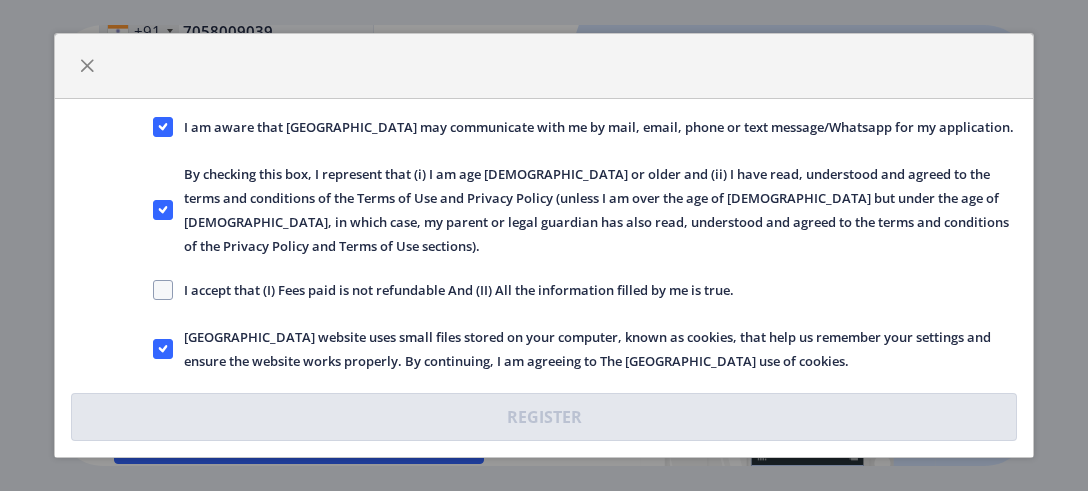 click on "I accept that (I) Fees paid is not refundable And (II) All the information filled by me is true." 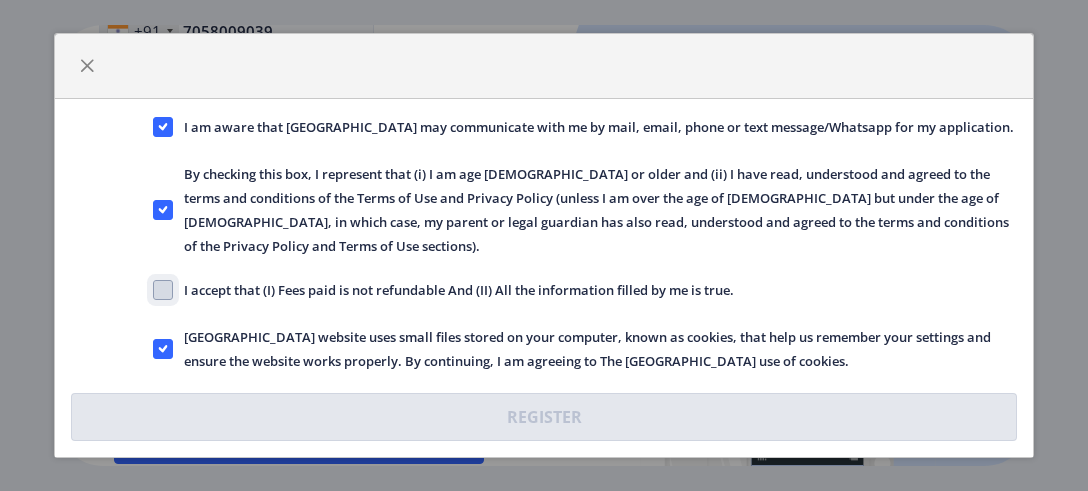 click on "I accept that (I) Fees paid is not refundable And (II) All the information filled by me is true." 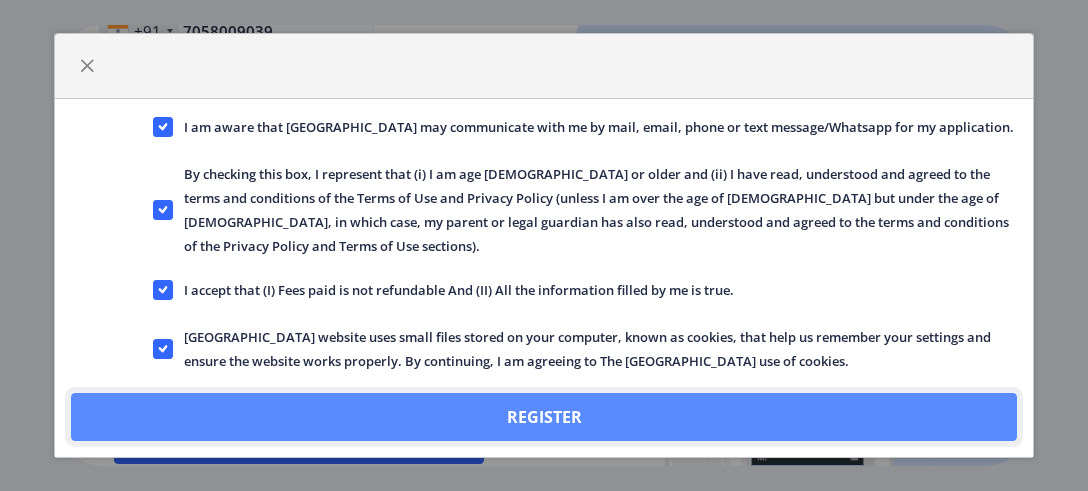 click on "Register" 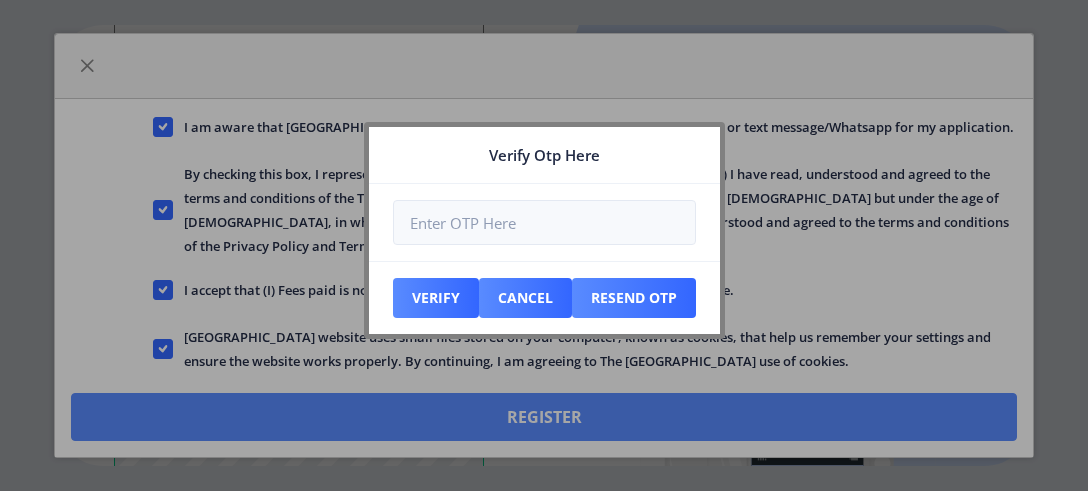 scroll, scrollTop: 1085, scrollLeft: 0, axis: vertical 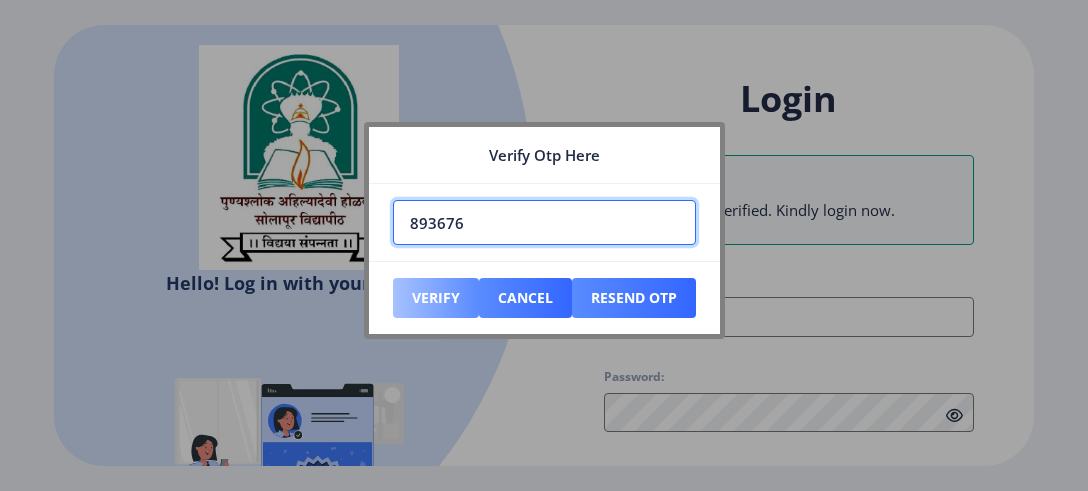 type on "893676" 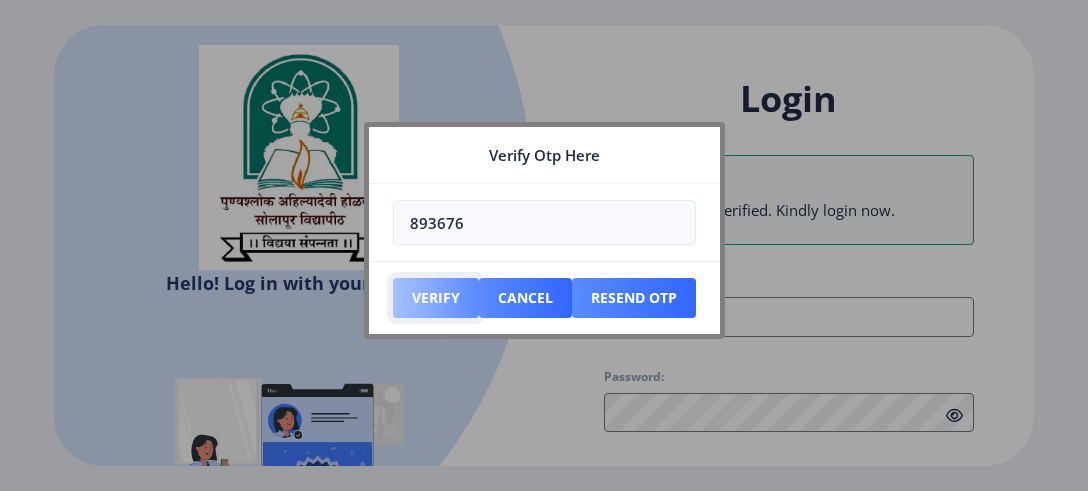 click on "Verify" at bounding box center (436, 298) 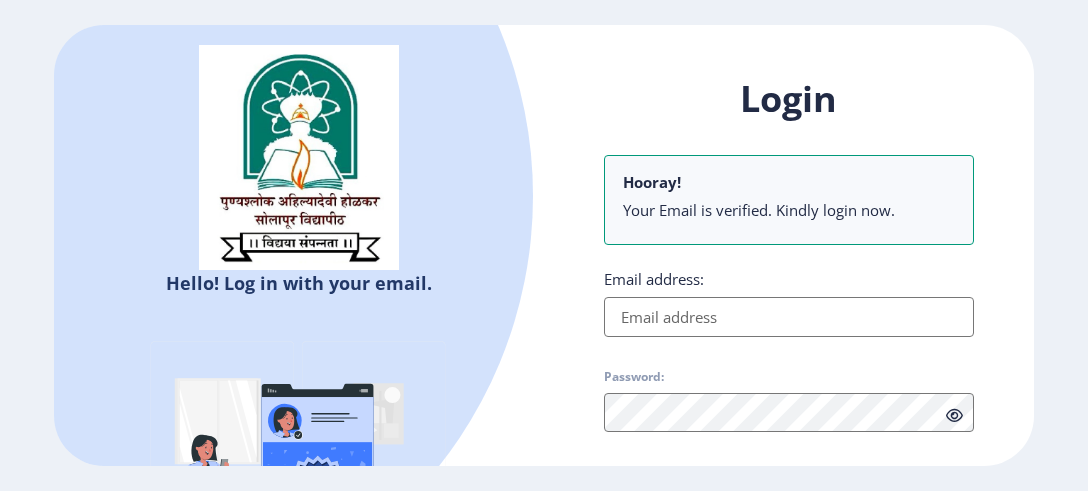 click on "Email address:" at bounding box center [789, 317] 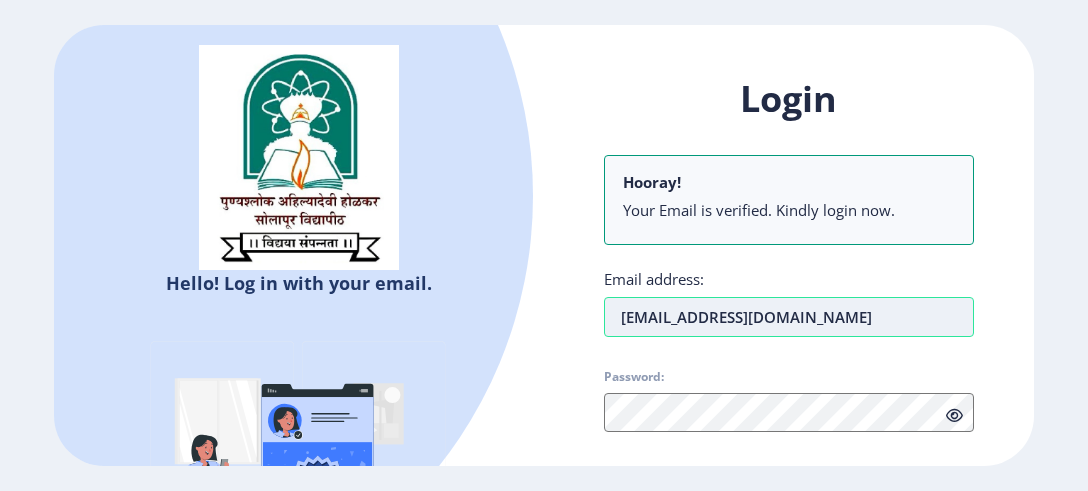 type on "[EMAIL_ADDRESS][DOMAIN_NAME]" 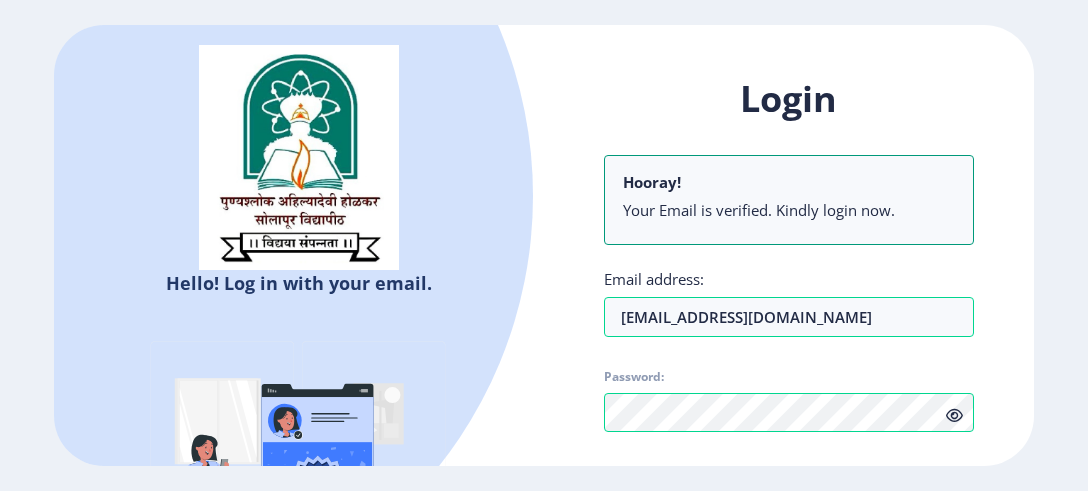 click 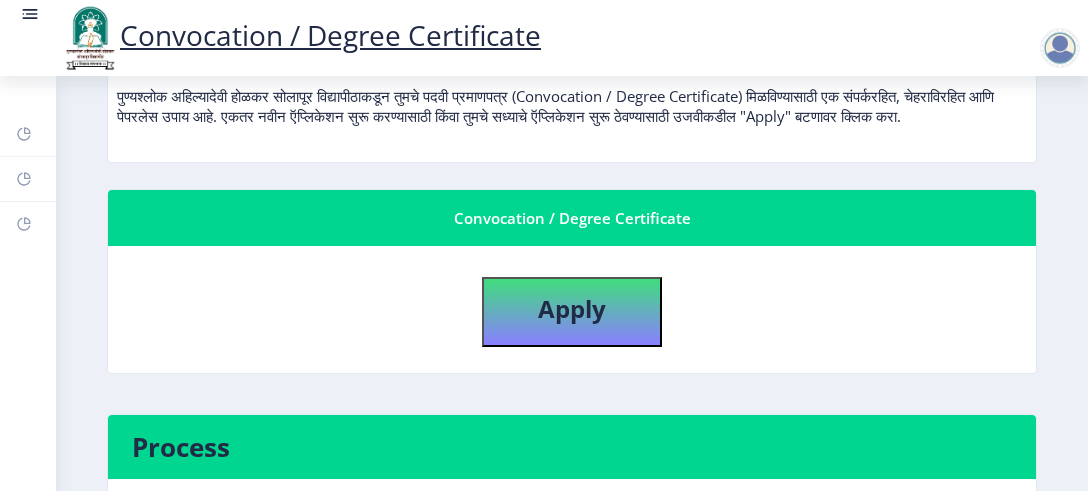 scroll, scrollTop: 259, scrollLeft: 0, axis: vertical 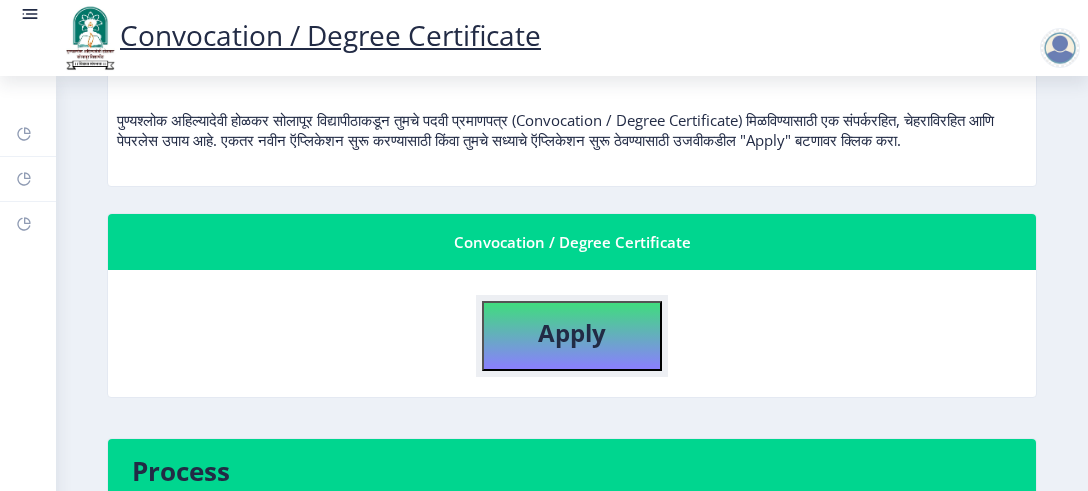 click on "Apply" 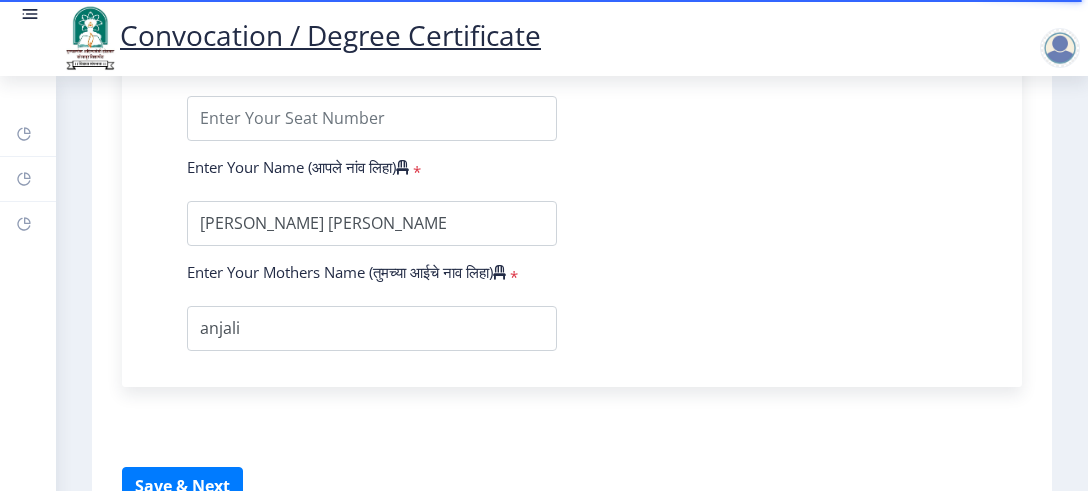 scroll, scrollTop: 1166, scrollLeft: 0, axis: vertical 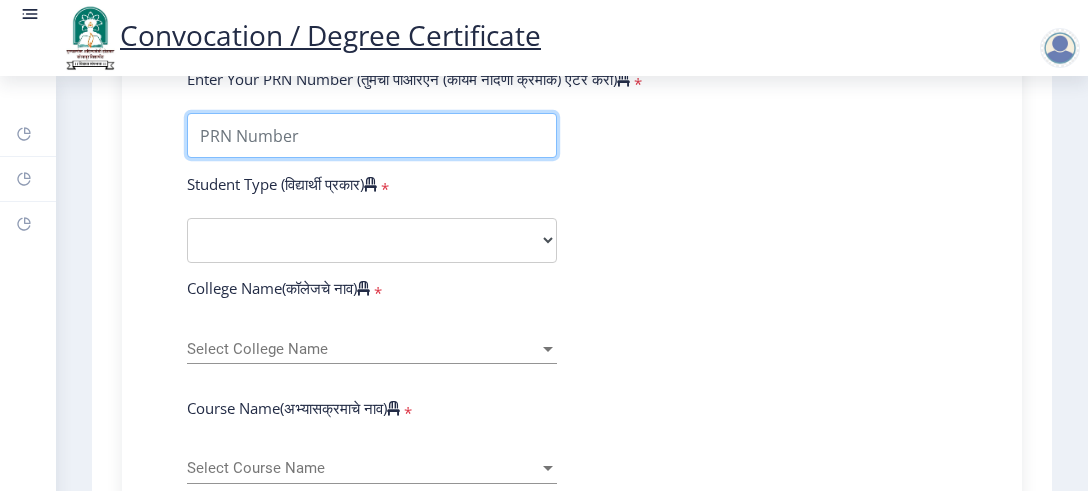 click on "Enter Your PRN Number (तुमचा पीआरएन (कायम नोंदणी क्रमांक) एंटर करा)" at bounding box center [372, 135] 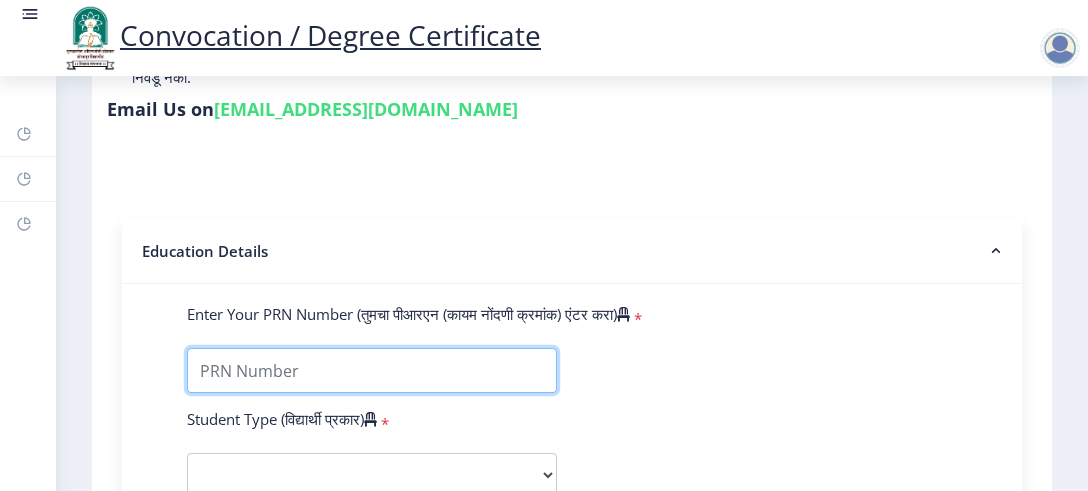 scroll, scrollTop: 0, scrollLeft: 0, axis: both 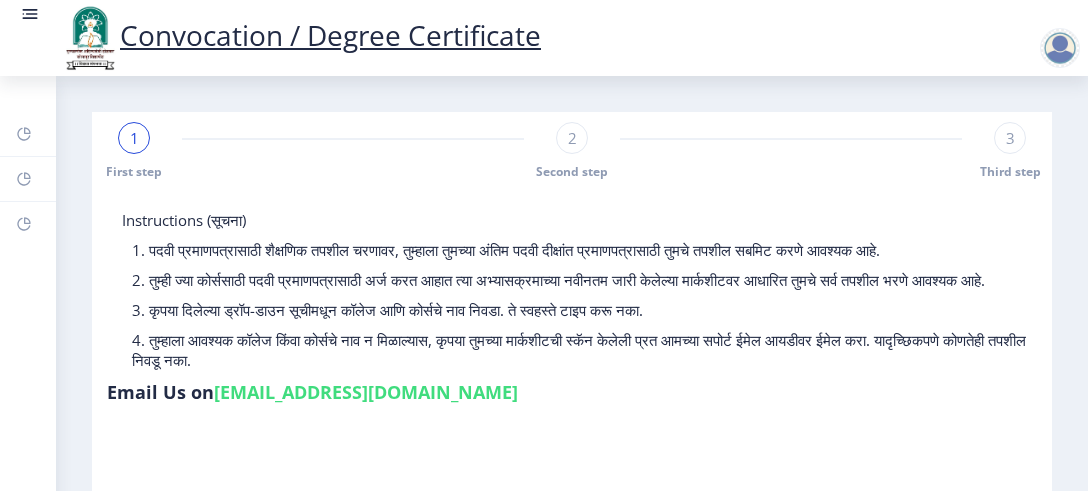 click on "Instructions (सूचना) 1. पदवी प्रमाणपत्रासाठी शैक्षणिक तपशील चरणावर, तुम्हाला तुमच्या अंतिम पदवी दीक्षांत प्रमाणपत्रासाठी तुमचे तपशील सबमिट करणे आवश्यक आहे.   2. तुम्ही ज्या कोर्ससाठी पदवी प्रमाणपत्रासाठी अर्ज करत आहात त्या अभ्यासक्रमाच्या नवीनतम जारी केलेल्या मार्कशीटवर आधारित तुमचे सर्व तपशील भरणे आवश्यक आहे.  Email Us on   [EMAIL_ADDRESS][DOMAIN_NAME] Education Details   Enter Your PRN Number (तुमचा पीआरएन (कायम नोंदणी क्रमांक) एंटर करा)   * * Regular * *" 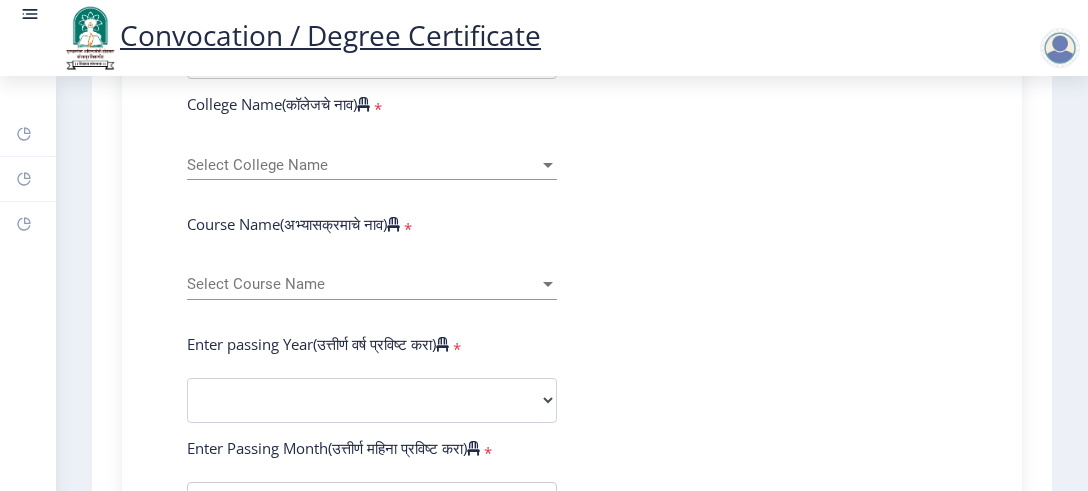 scroll, scrollTop: 313, scrollLeft: 0, axis: vertical 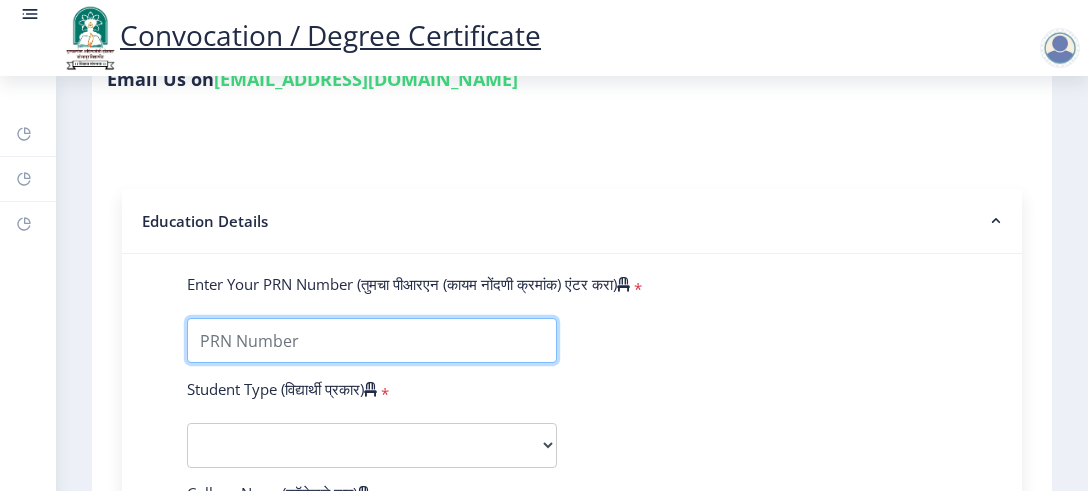 click on "Enter Your PRN Number (तुमचा पीआरएन (कायम नोंदणी क्रमांक) एंटर करा)" at bounding box center [372, 340] 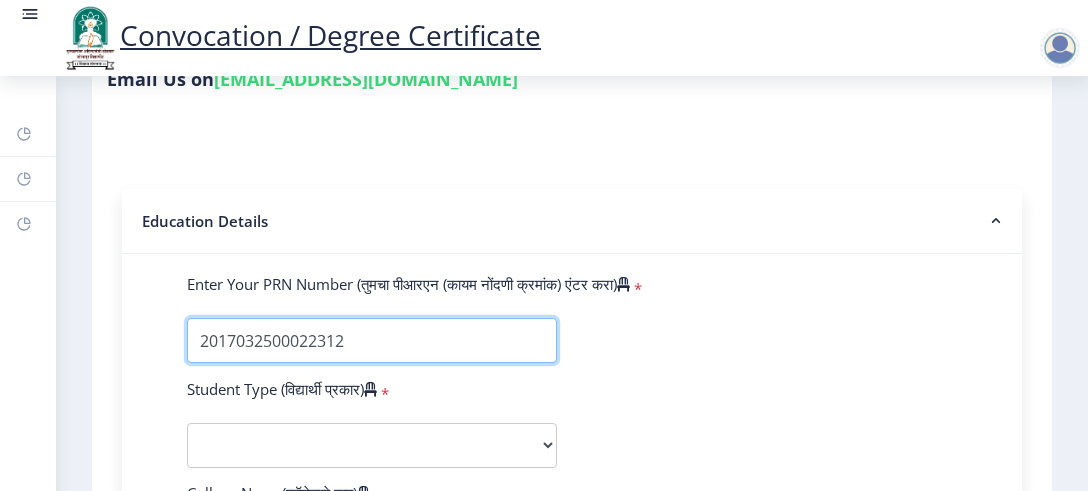 type on "2017032500022312" 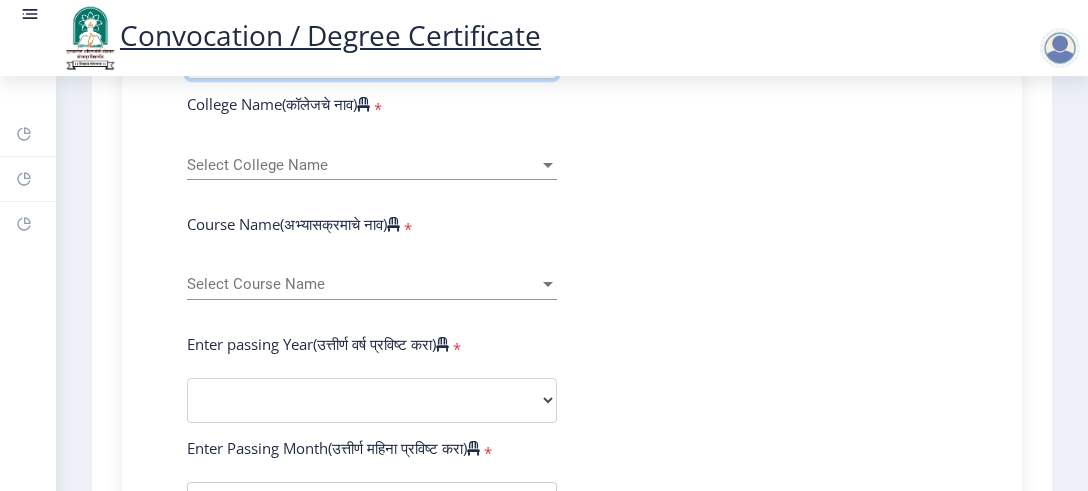 scroll, scrollTop: 572, scrollLeft: 0, axis: vertical 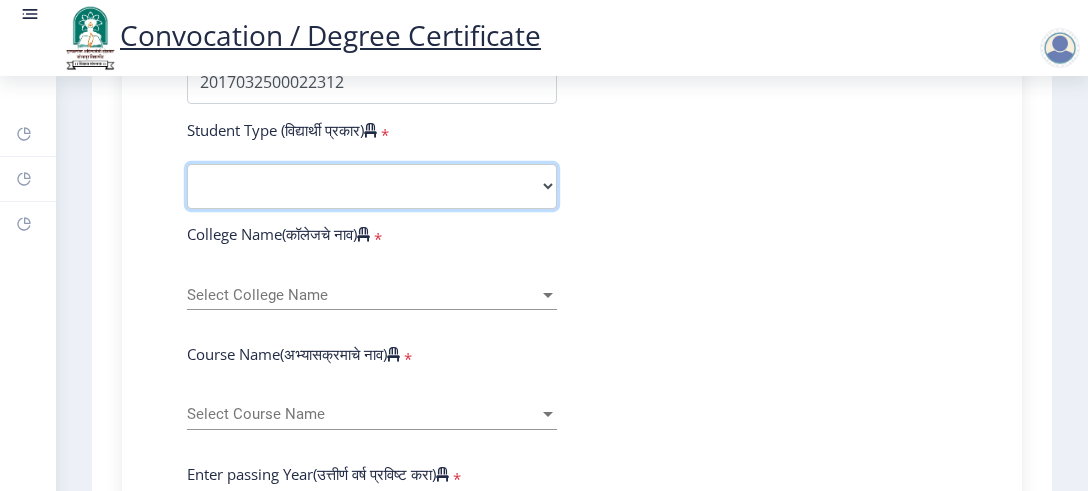 click on "Select Student Type Regular External" at bounding box center [372, 186] 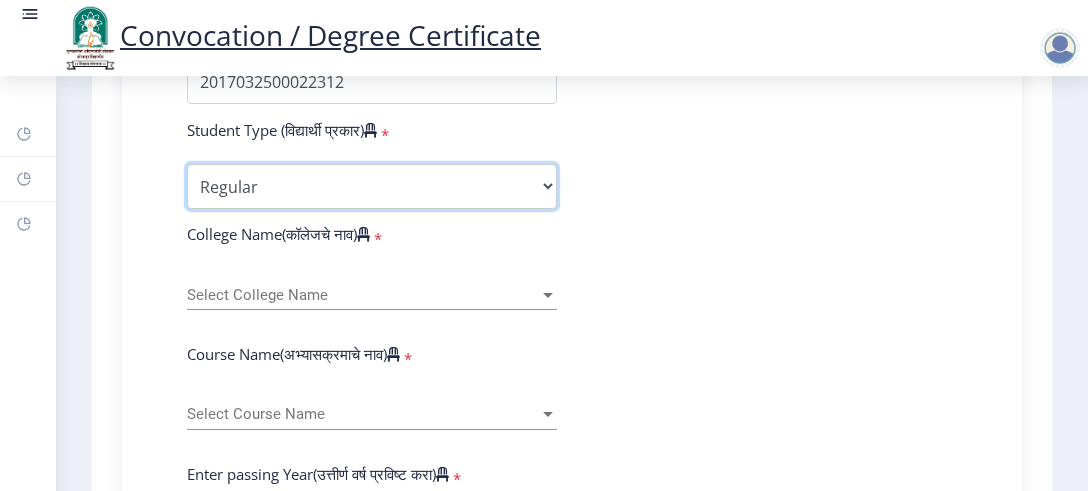 click on "Regular" at bounding box center [0, 0] 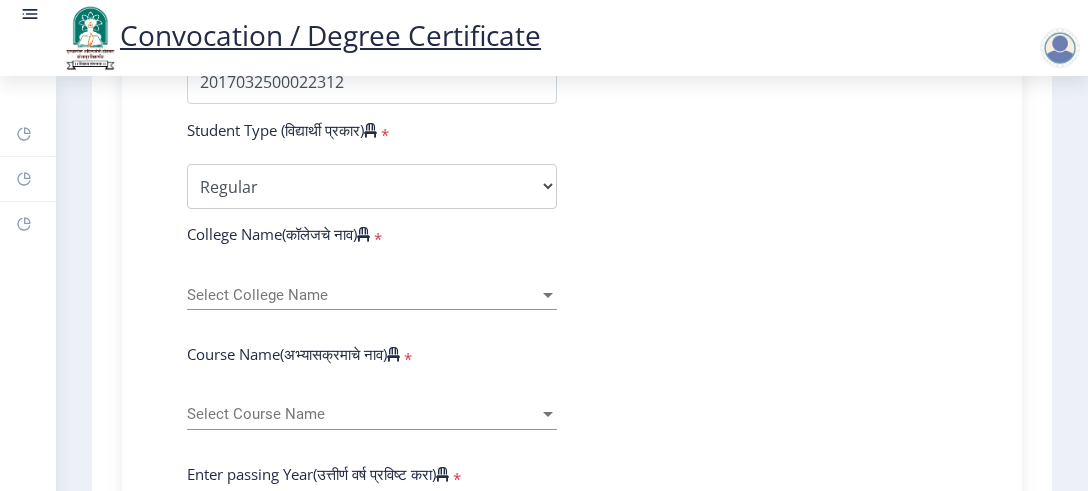 click on "Select College Name Select College Name" 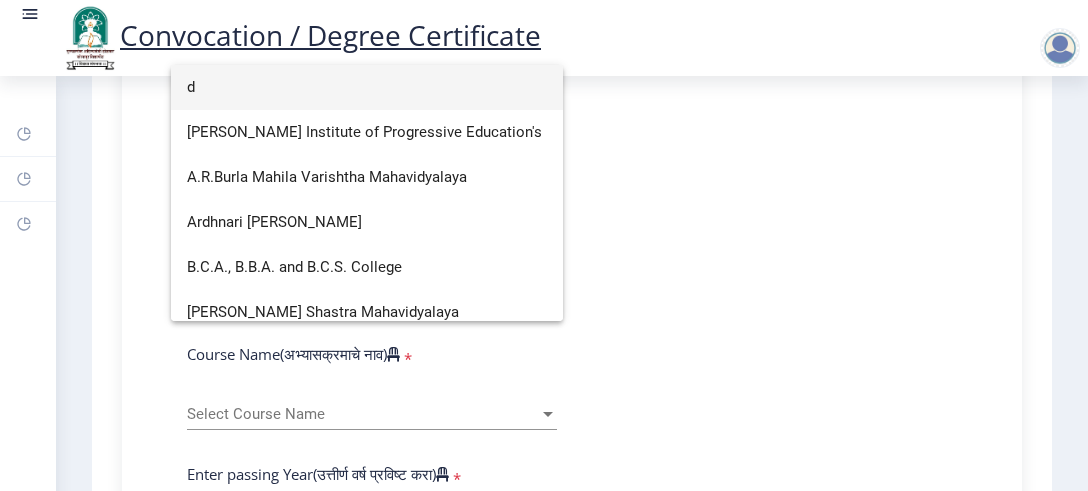 scroll, scrollTop: 464, scrollLeft: 0, axis: vertical 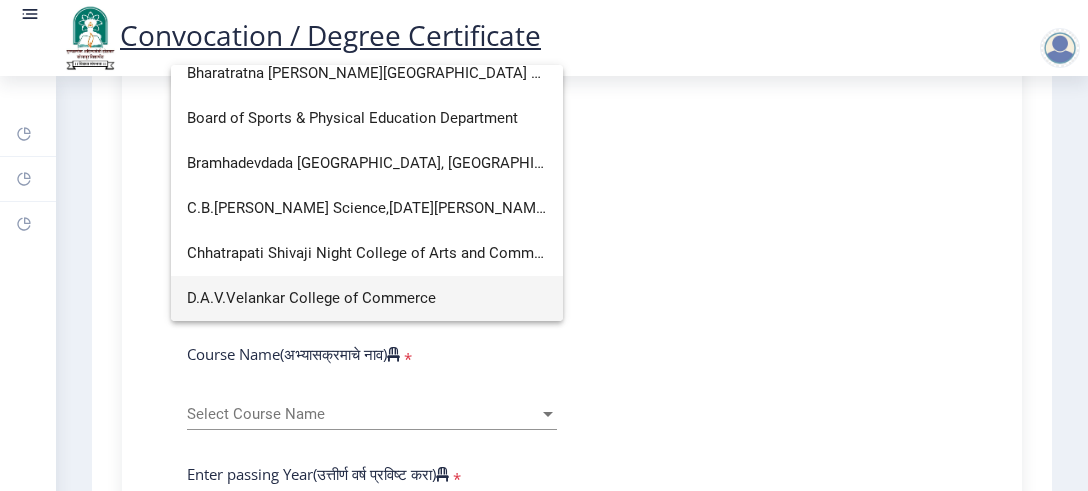 type on "d" 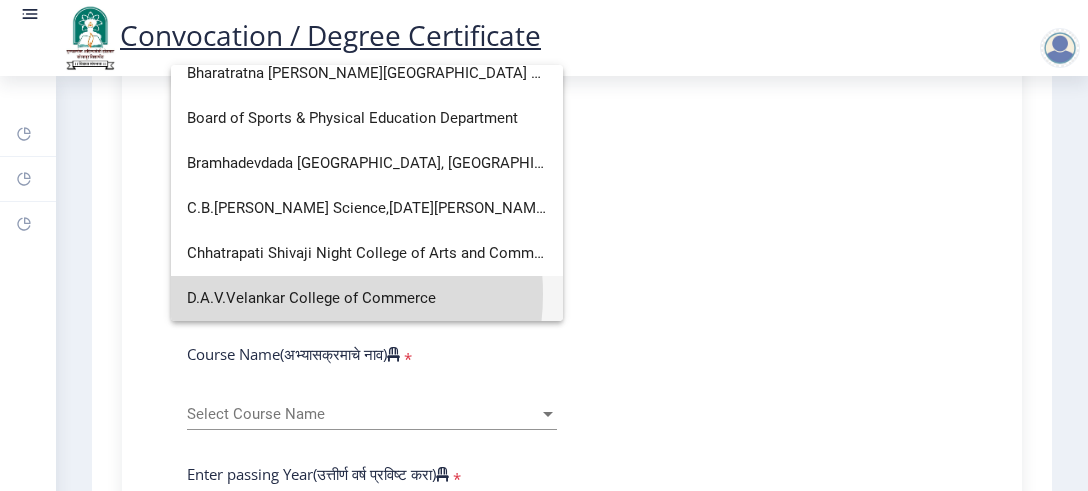 click on "D.A.V.Velankar College of Commerce" at bounding box center (367, 298) 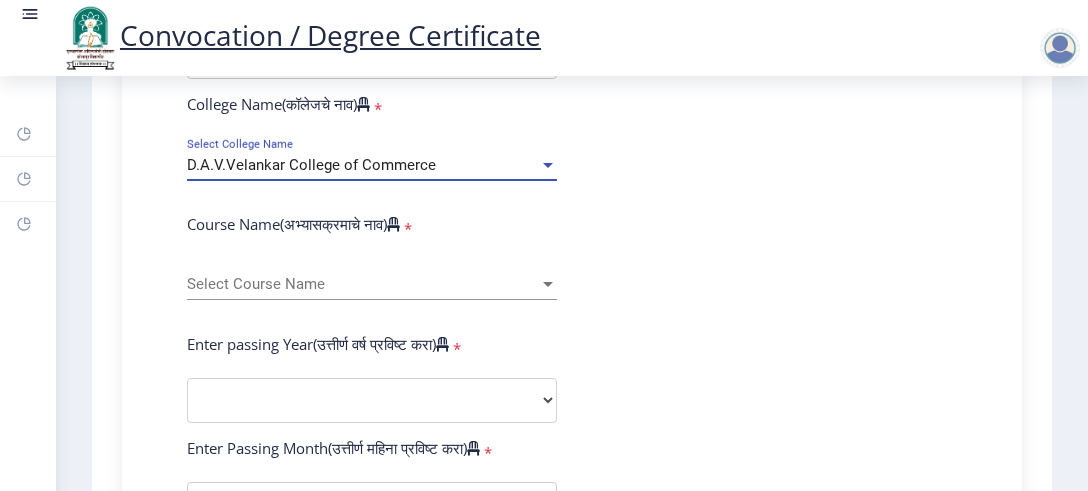 scroll, scrollTop: 831, scrollLeft: 0, axis: vertical 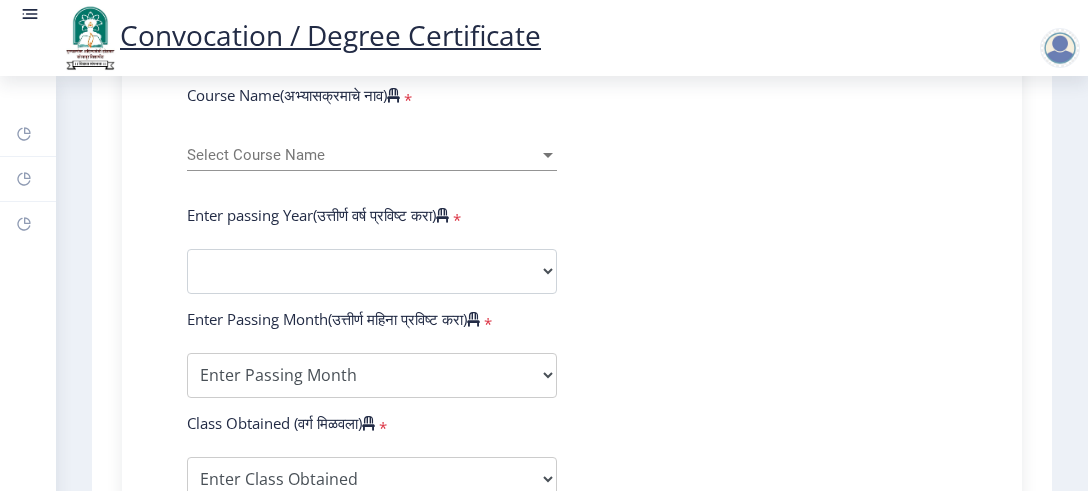 click on "Select Course Name" at bounding box center [363, 155] 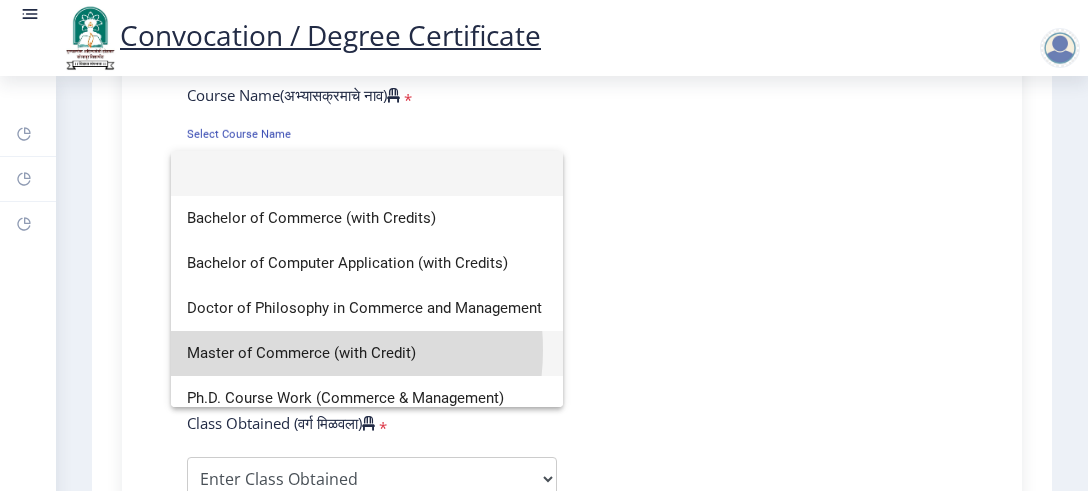 click on "Master of Commerce (with Credit)" at bounding box center [367, 353] 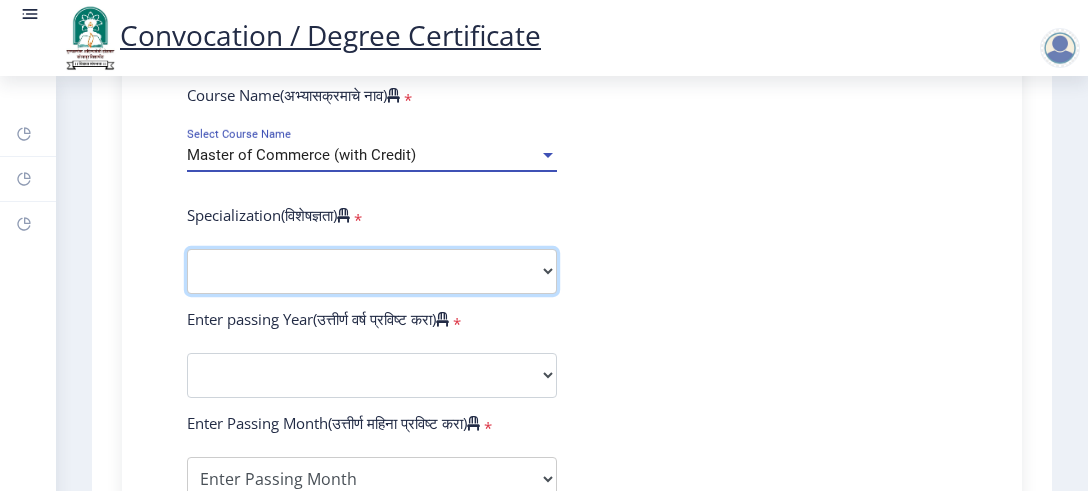 click on "Specialization Advanced Accountancy Advanced Costing Advanced Banking & Financial System Taxation Other" at bounding box center (372, 271) 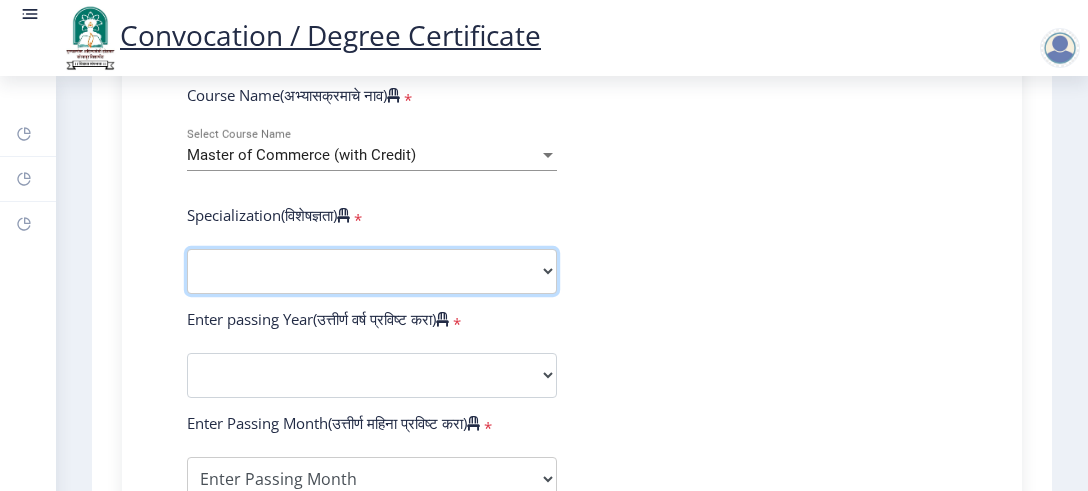 select on "Advanced Costing" 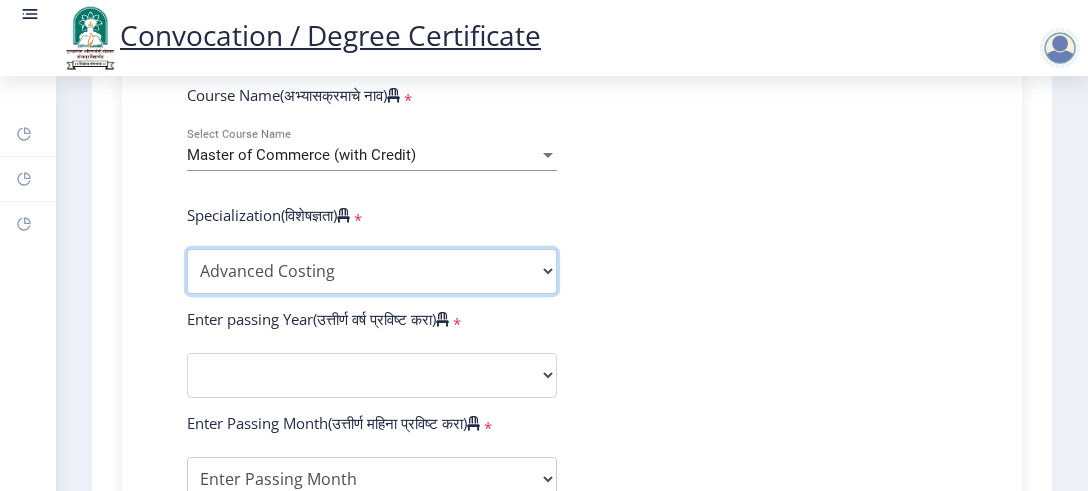 click on "Advanced Costing" at bounding box center [0, 0] 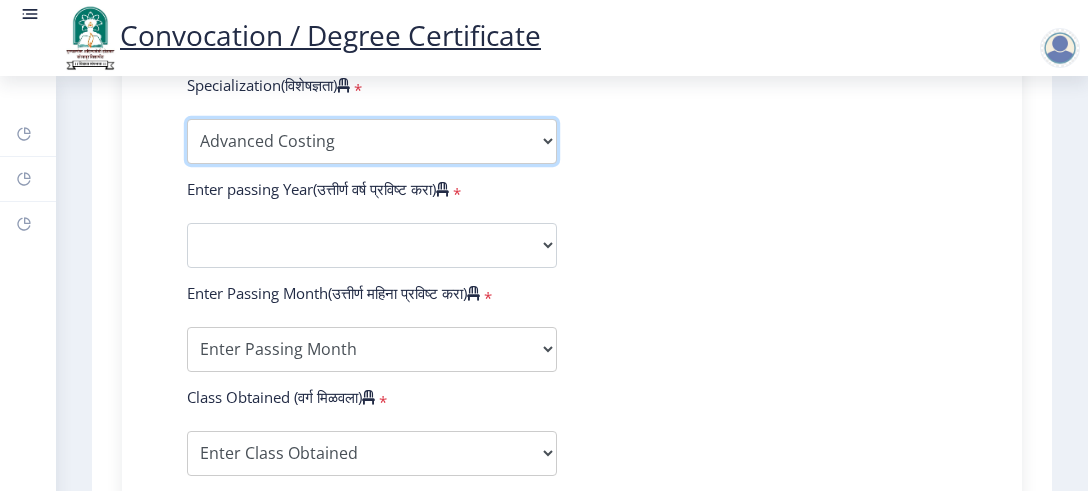 scroll, scrollTop: 1090, scrollLeft: 0, axis: vertical 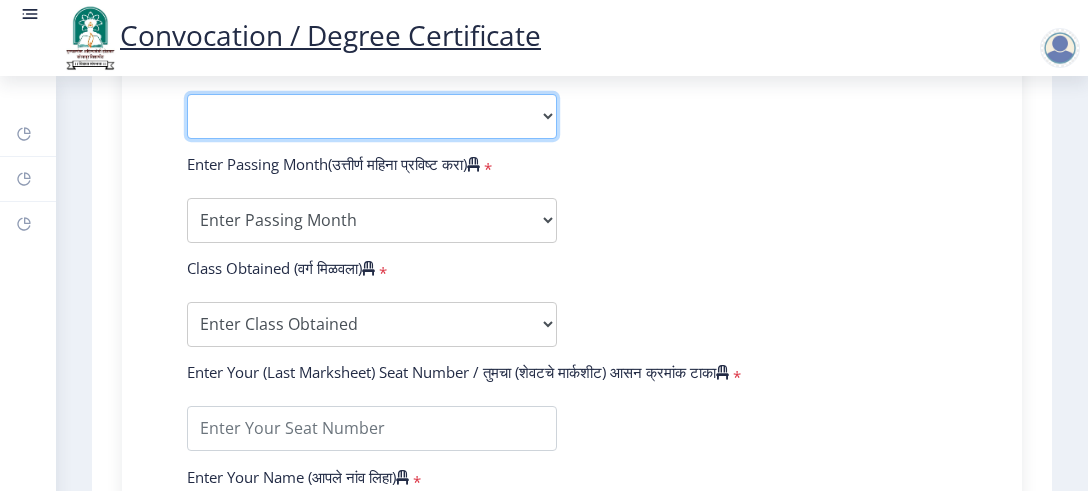 click on "2025   2024   2023   2022   2021   2020   2019   2018   2017   2016   2015   2014   2013   2012   2011   2010   2009   2008   2007   2006   2005   2004   2003   2002   2001   2000   1999   1998   1997   1996   1995   1994   1993   1992   1991   1990   1989   1988   1987   1986   1985   1984   1983   1982   1981   1980   1979   1978   1977   1976" 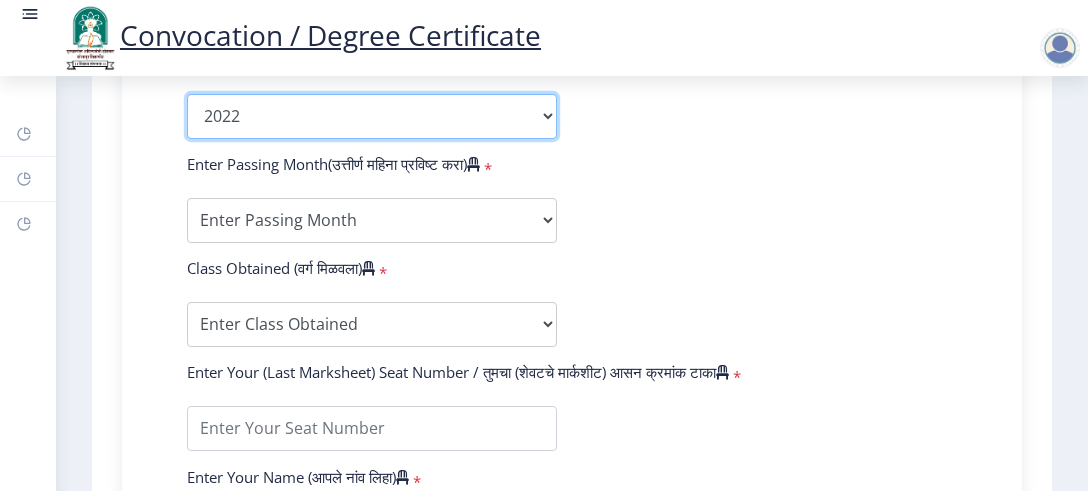 click on "2022" 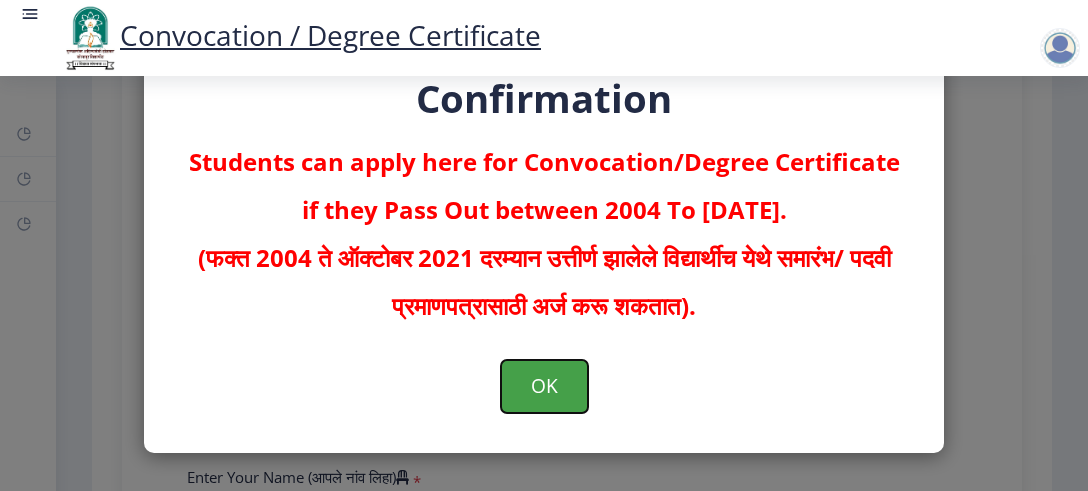 click on "OK" 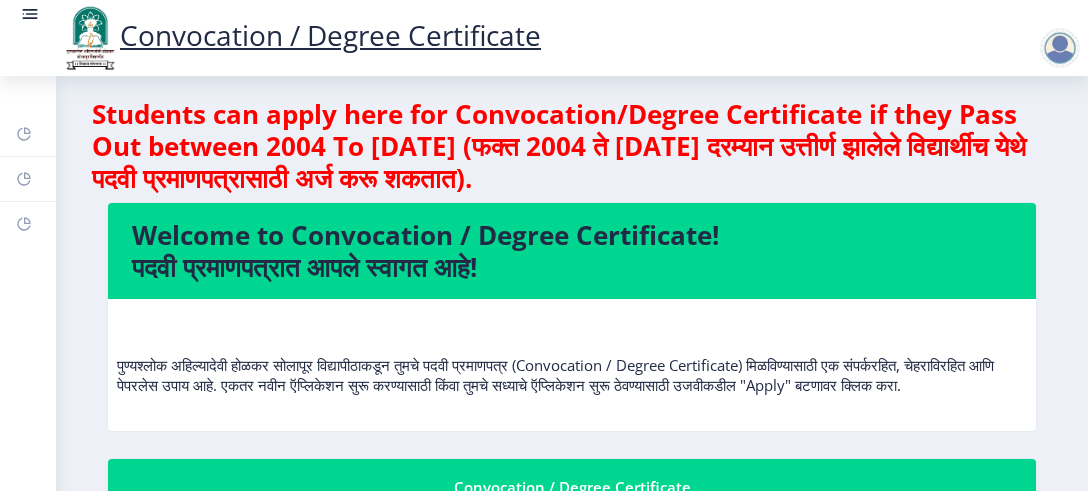 scroll, scrollTop: 0, scrollLeft: 0, axis: both 